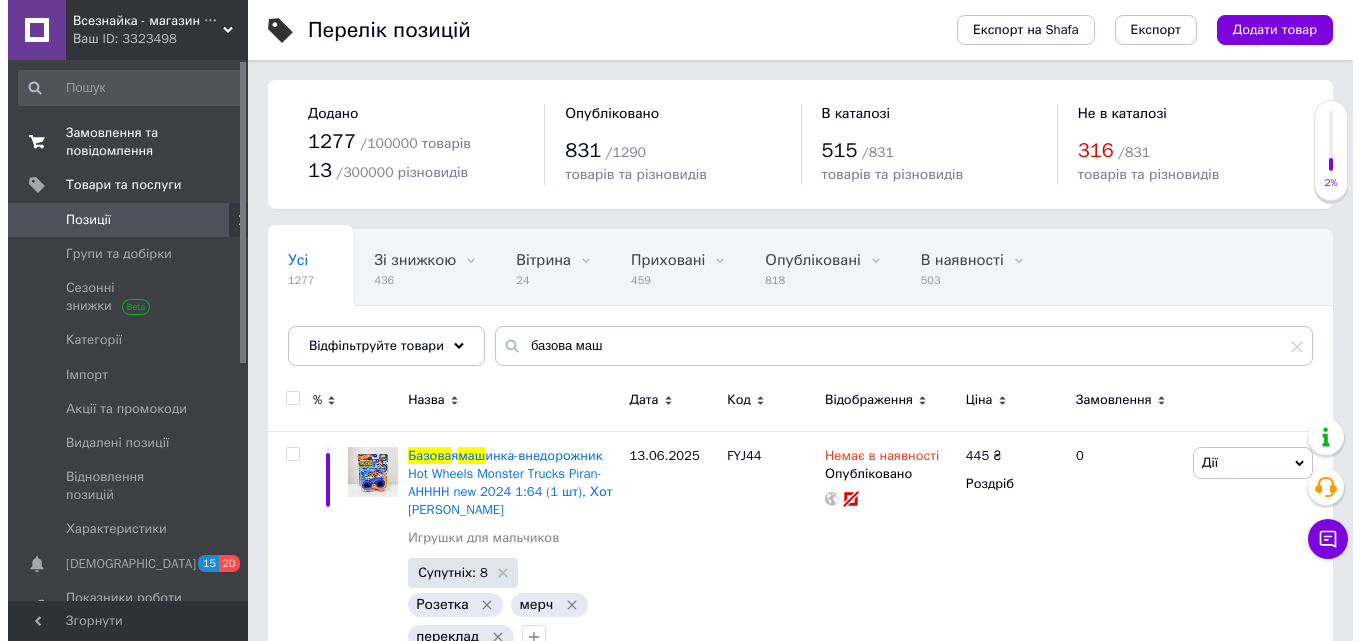 scroll, scrollTop: 0, scrollLeft: 0, axis: both 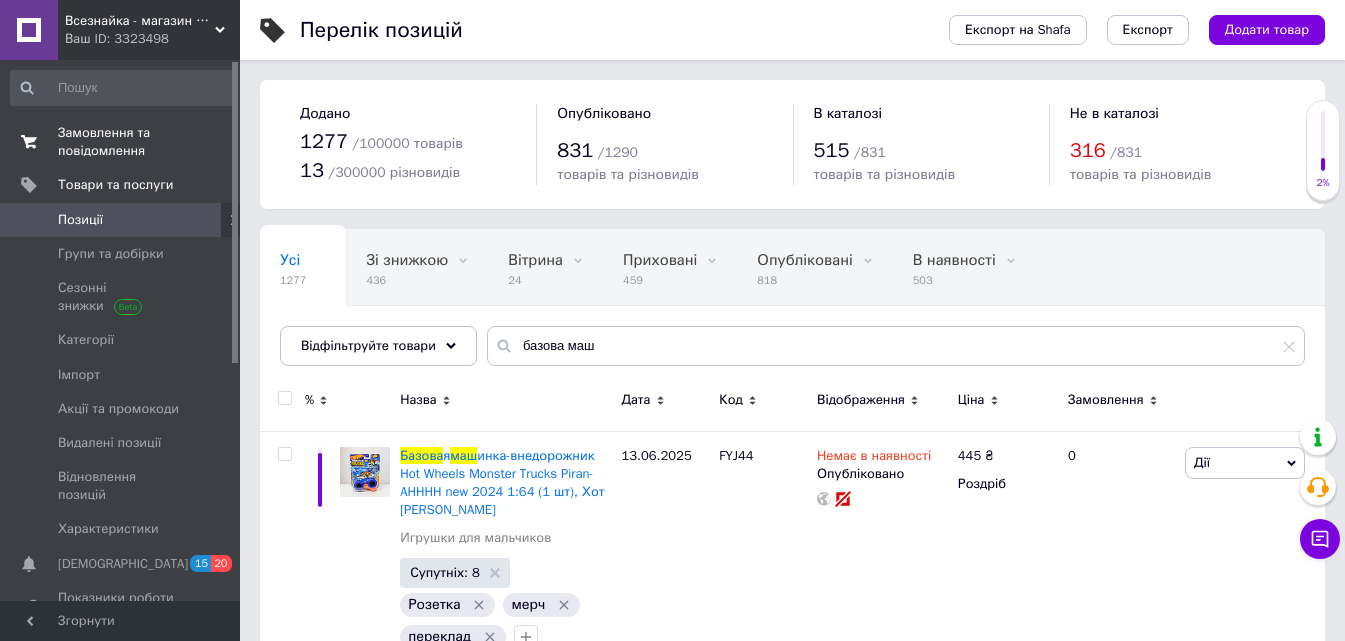 click on "Замовлення та повідомлення" at bounding box center [121, 142] 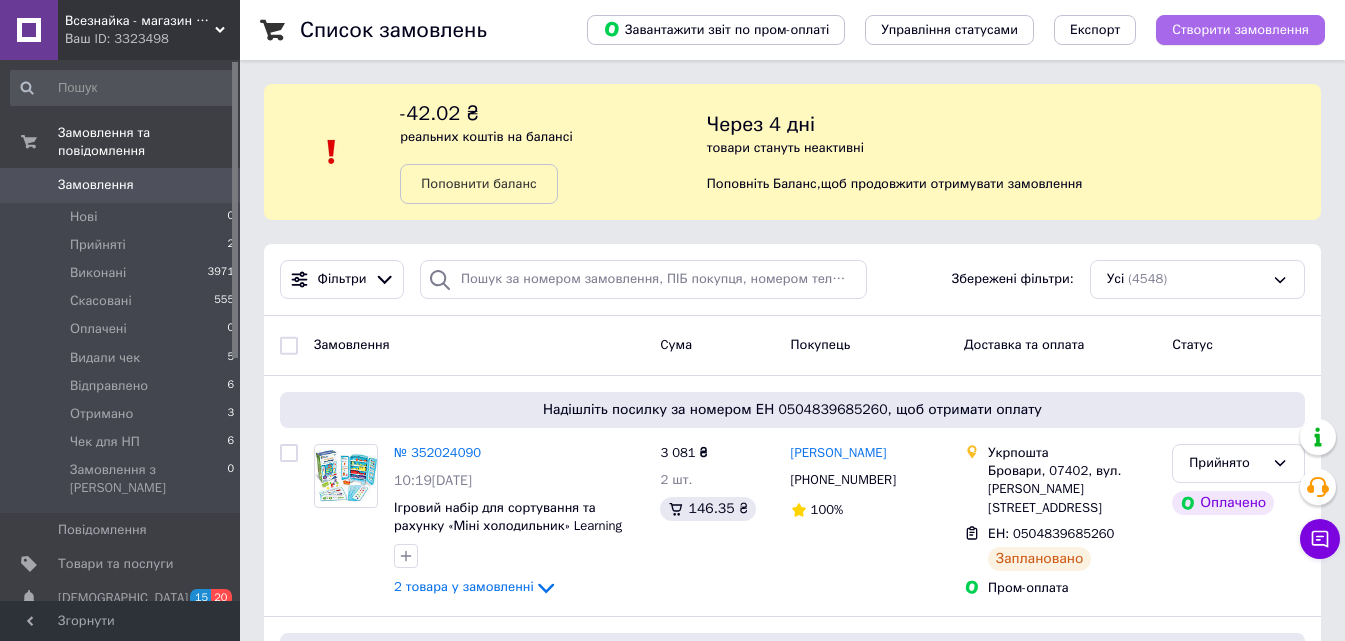 click on "Створити замовлення" at bounding box center [1240, 30] 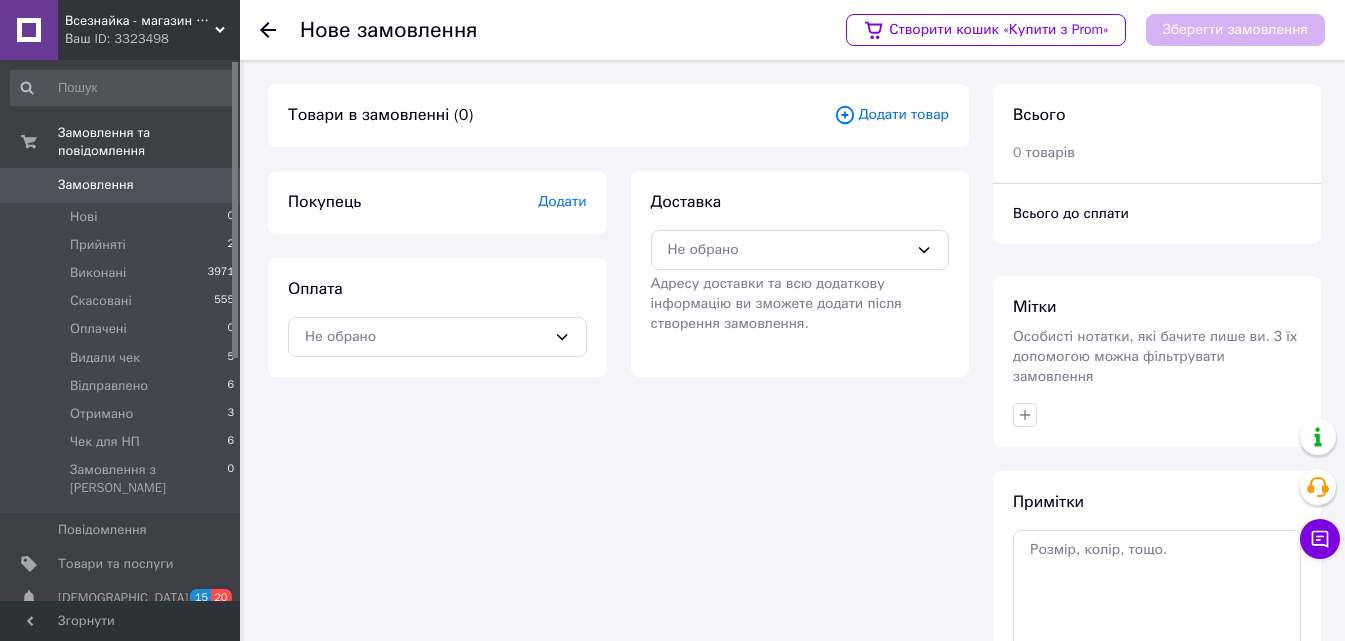 click on "Додати" at bounding box center [562, 201] 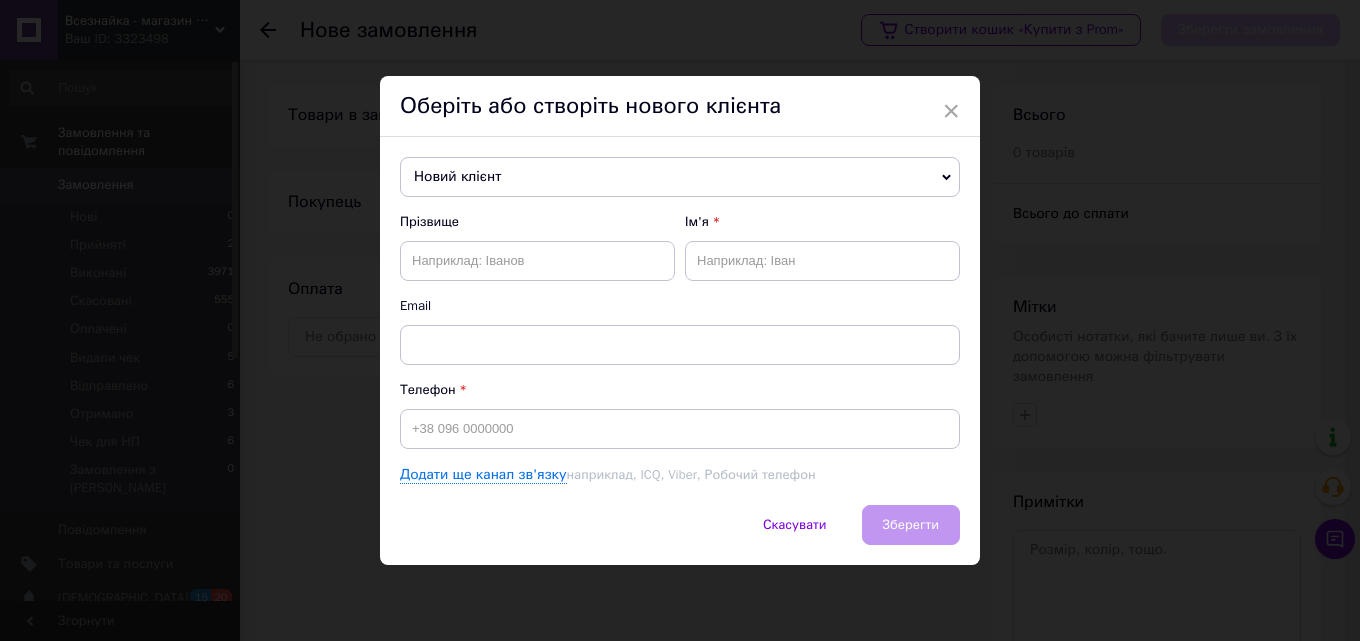 click on "Новий клієнт" at bounding box center (680, 177) 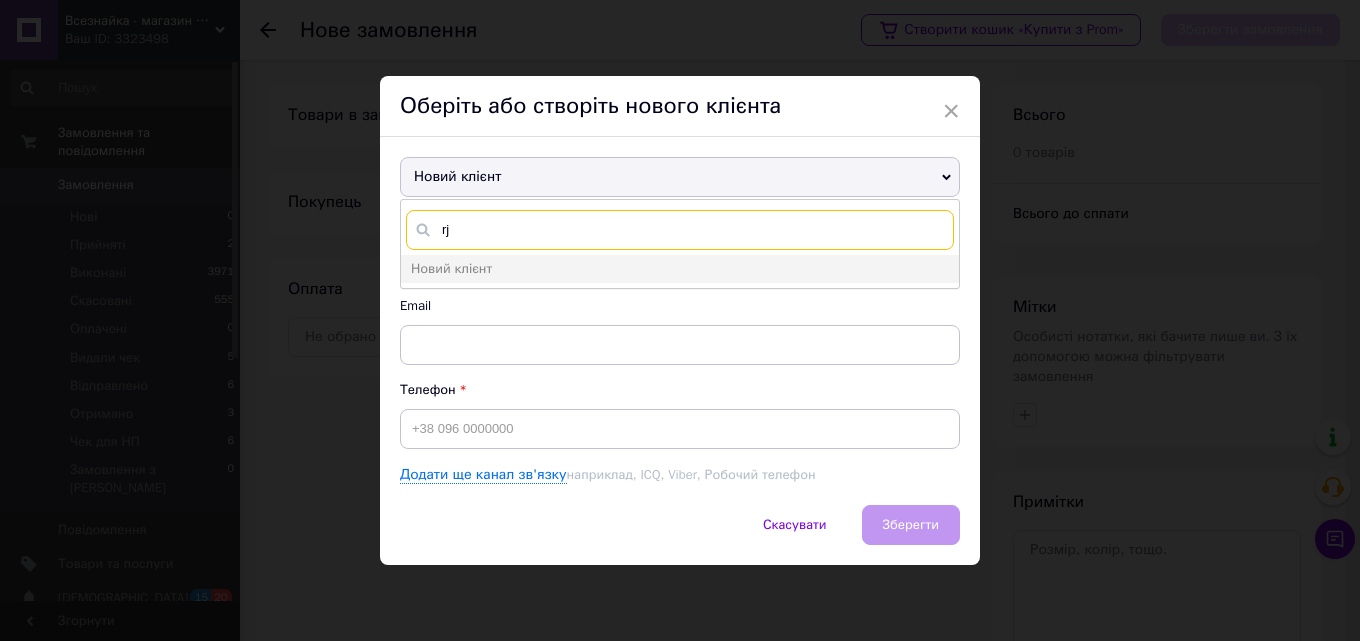 type on "r" 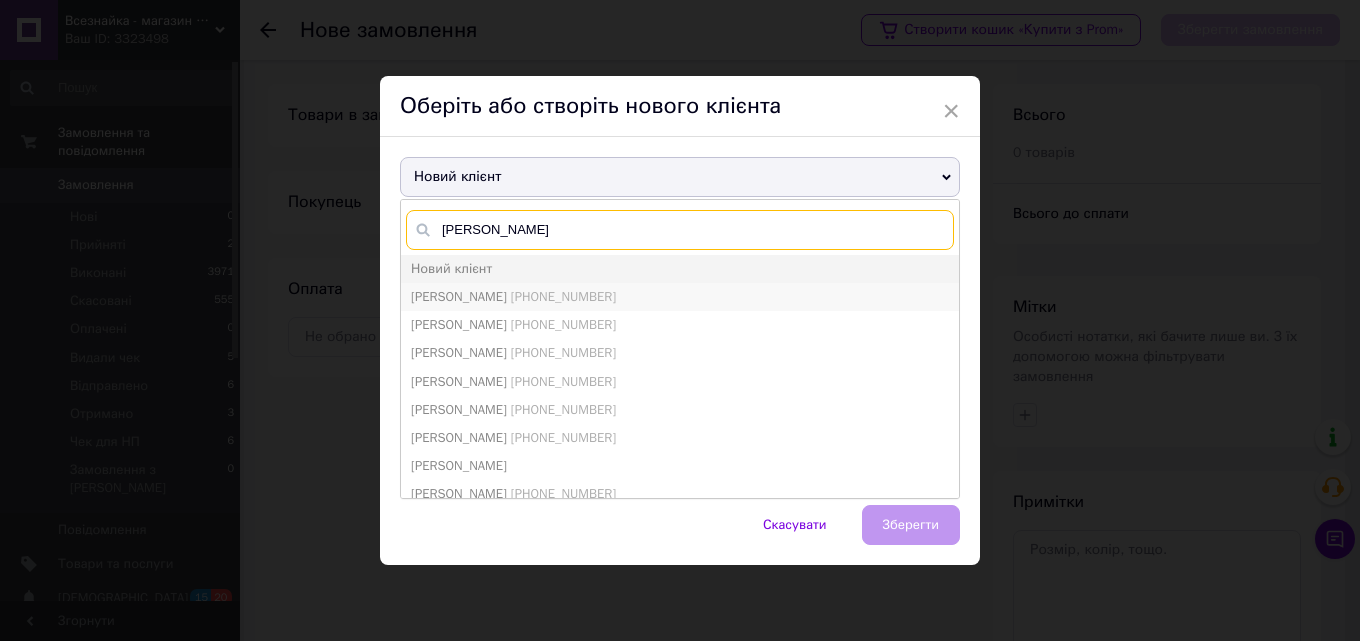 type on "Ковальчук" 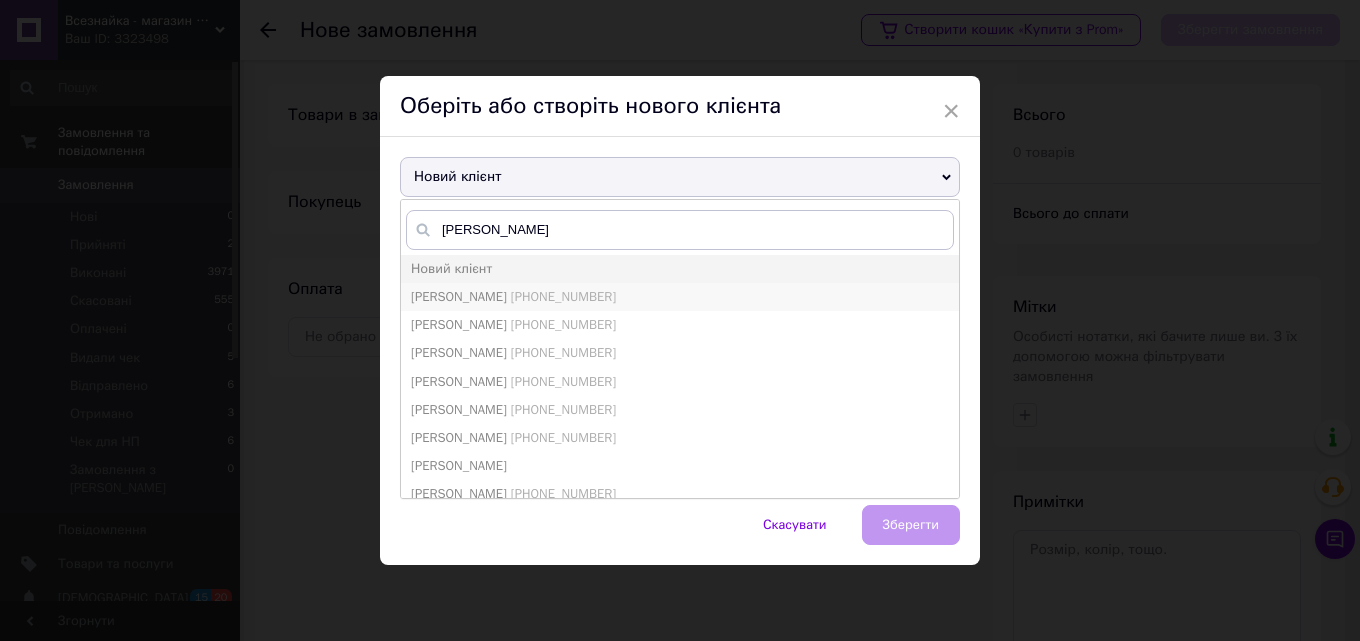 click on "Ковальчук Олена" at bounding box center [459, 296] 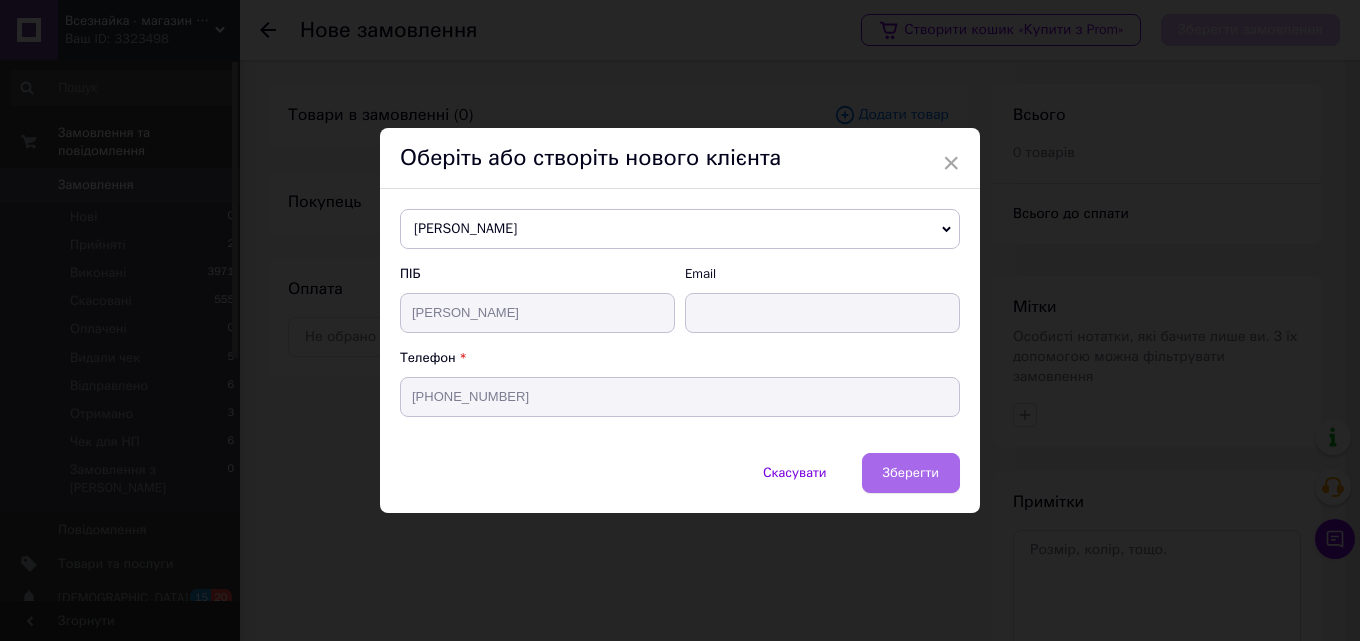 click on "Зберегти" at bounding box center (911, 472) 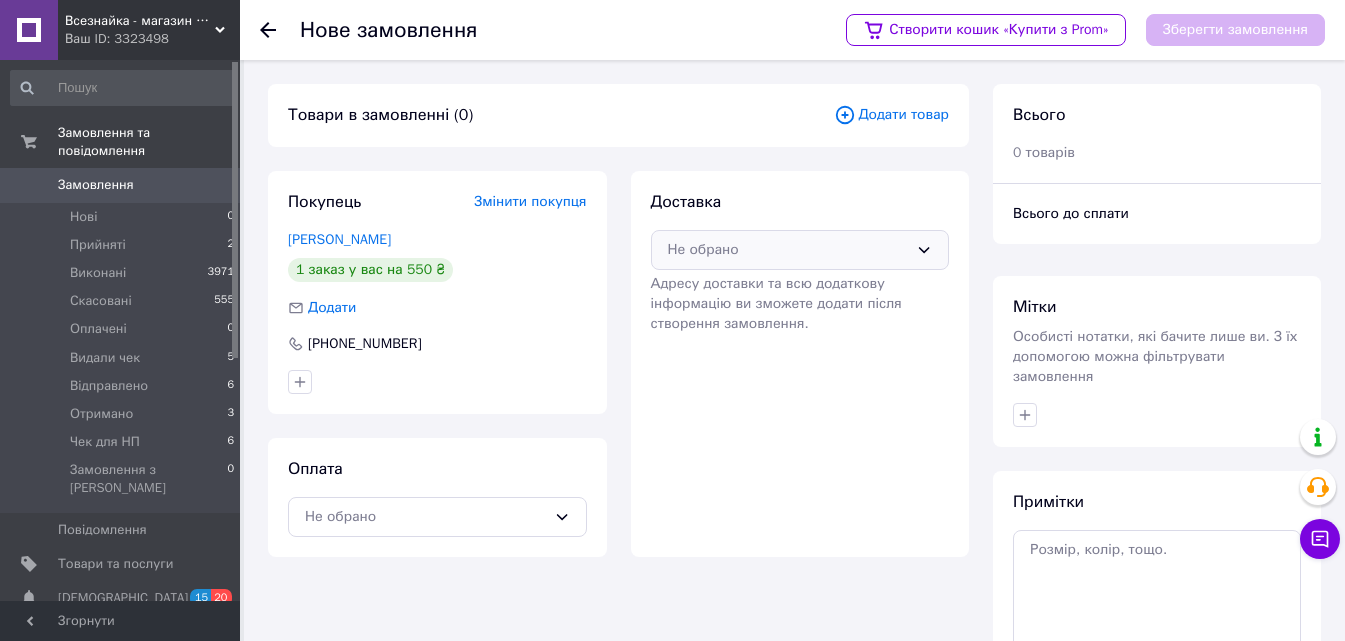 click on "Не обрано" at bounding box center [788, 250] 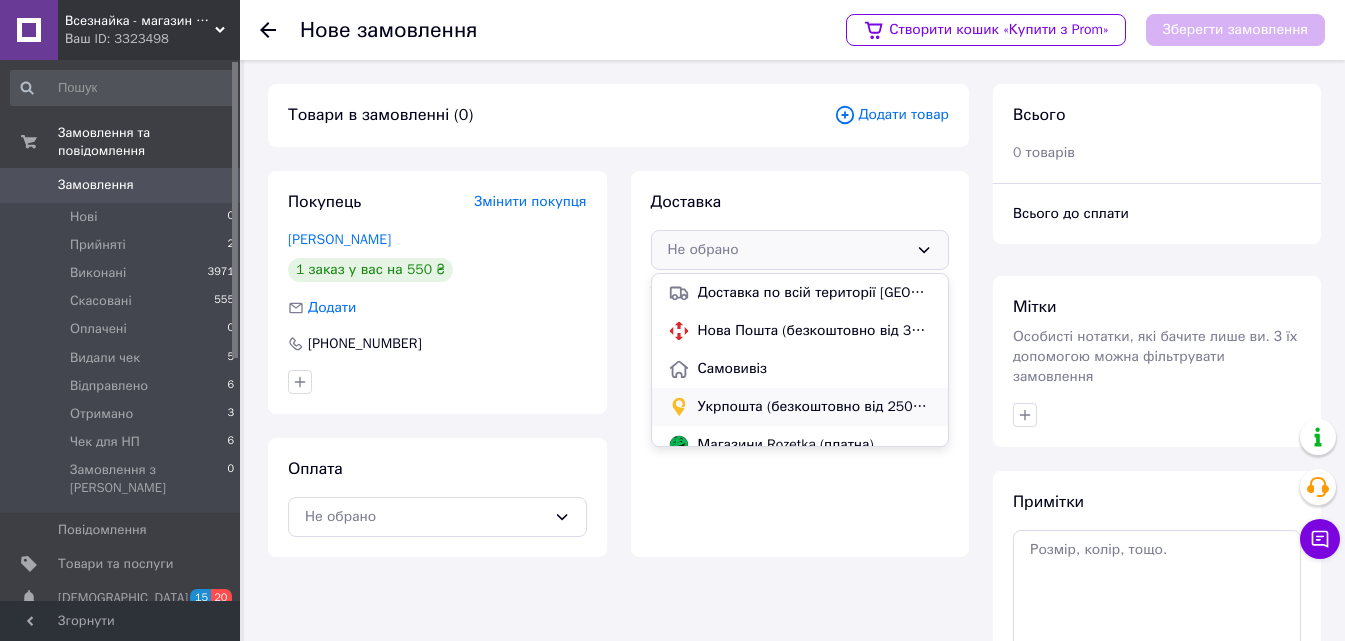 click on "Укрпошта (безкоштовно від 2500 ₴)" at bounding box center [800, 407] 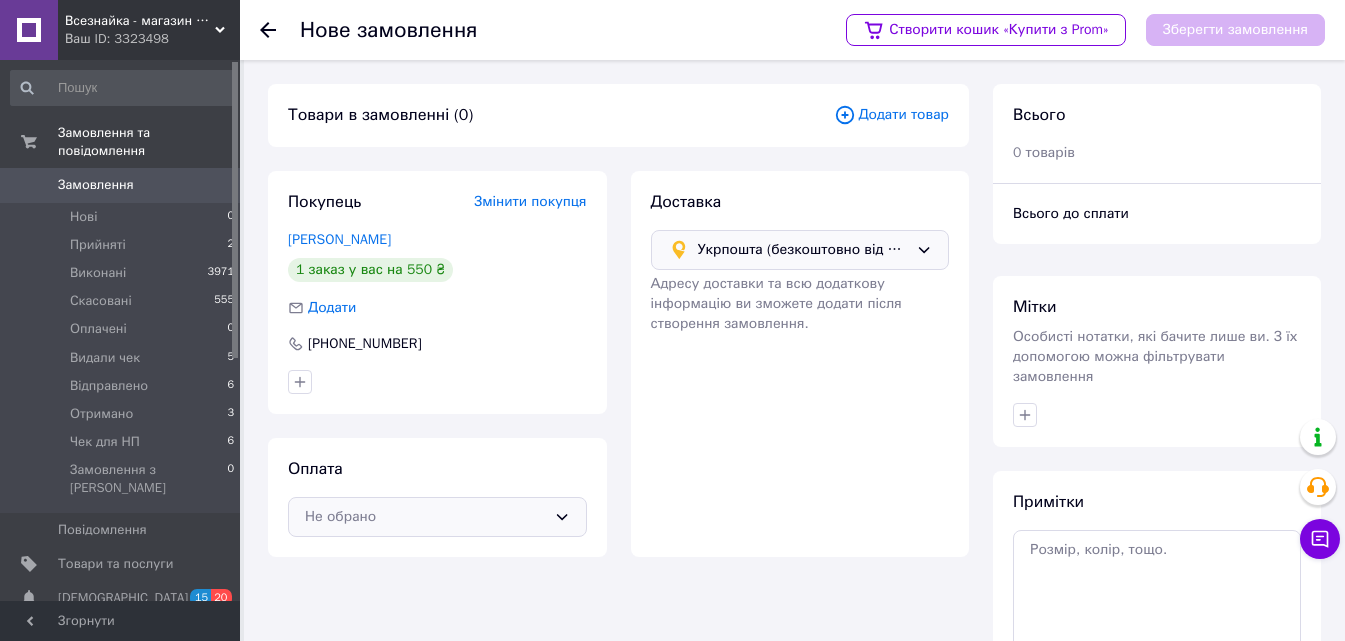click on "Не обрано" at bounding box center (425, 517) 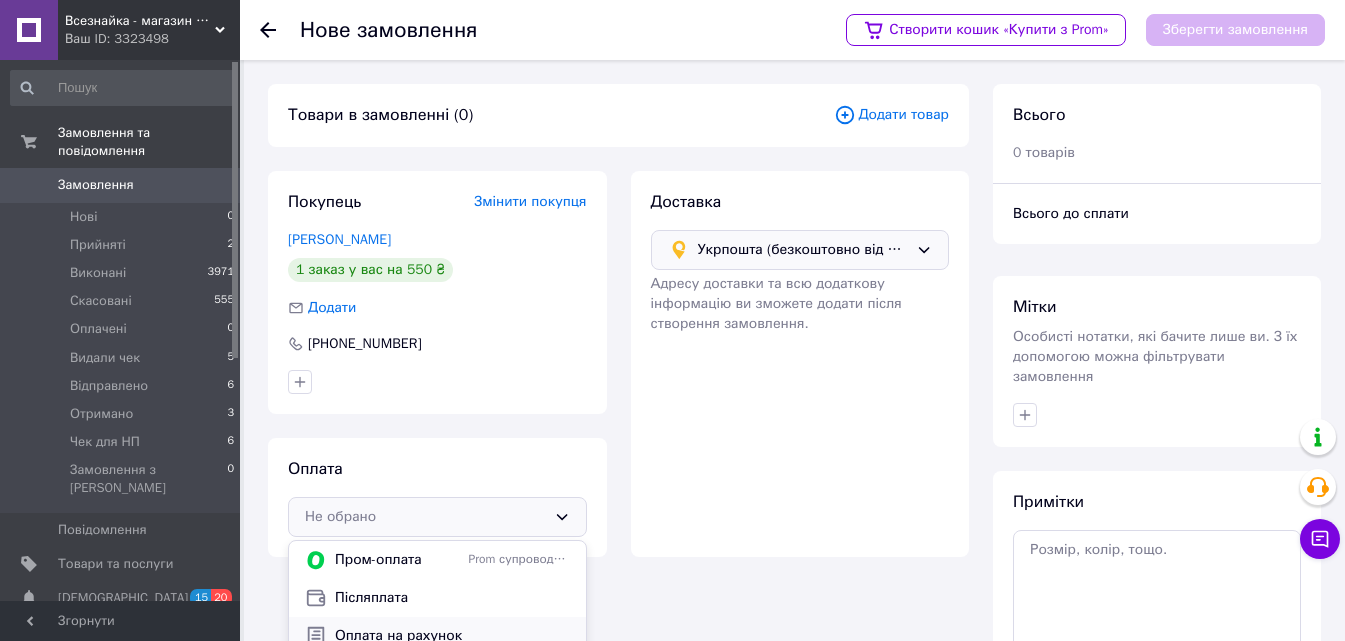 click on "Оплата на рахунок" at bounding box center [452, 636] 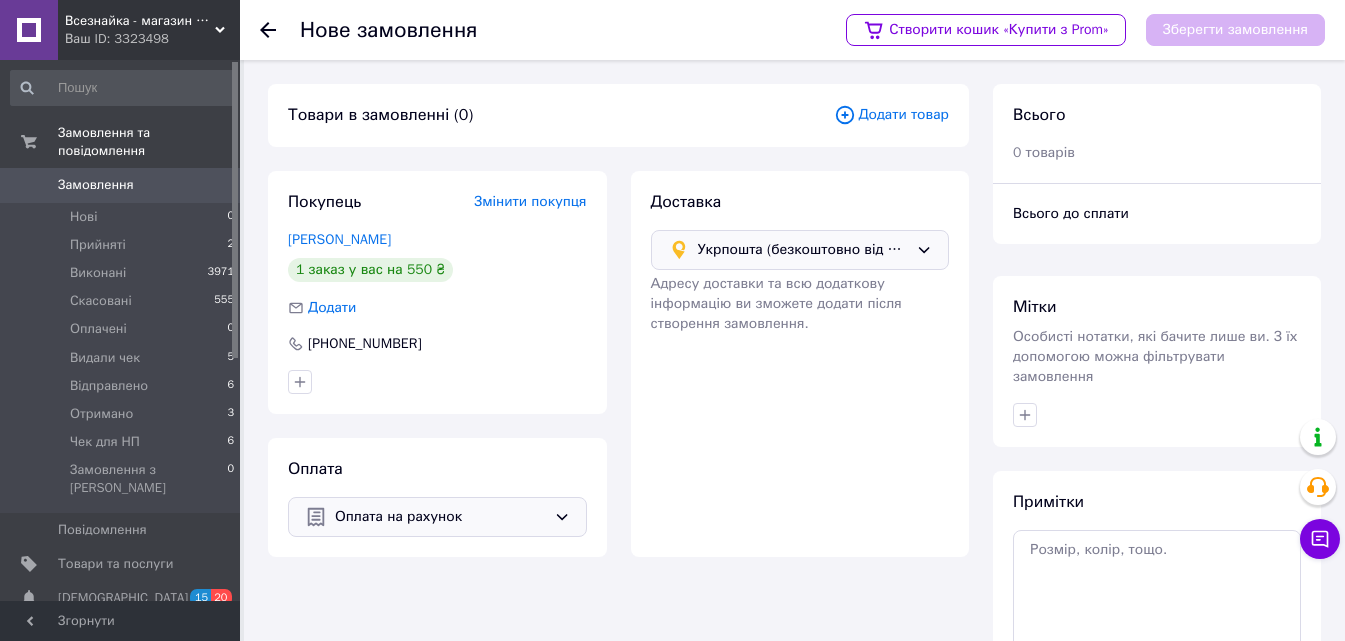 click on "Додати товар" at bounding box center (891, 115) 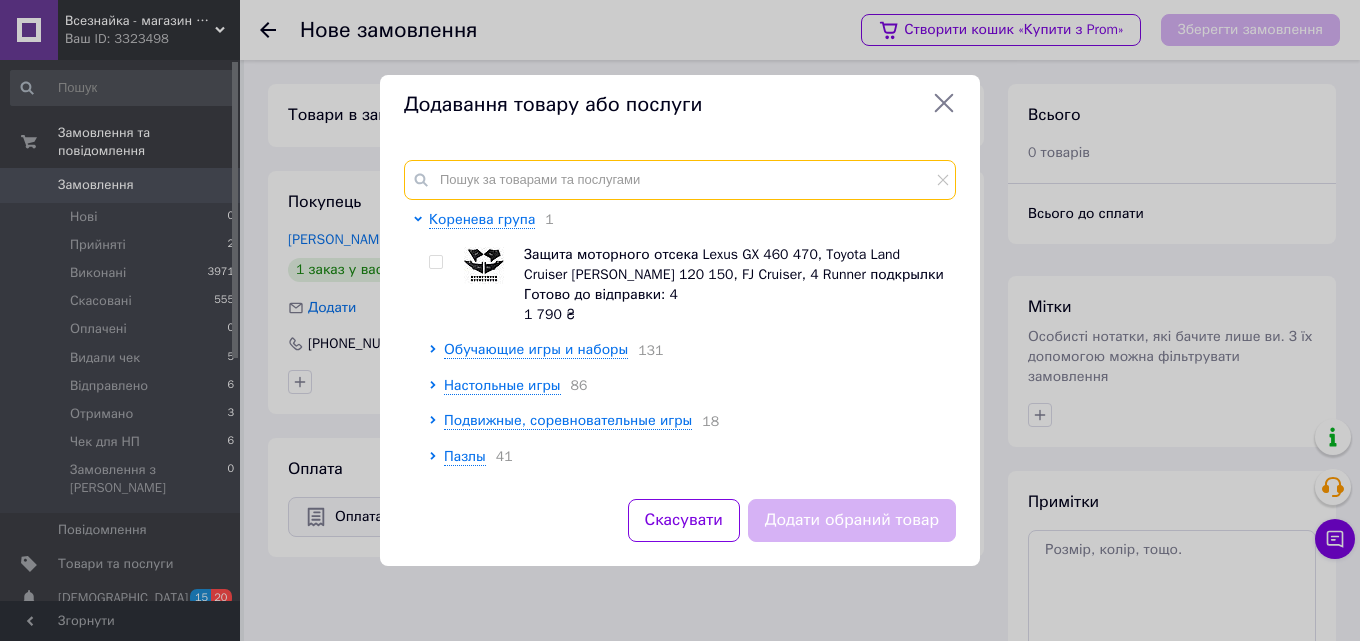 click at bounding box center [680, 180] 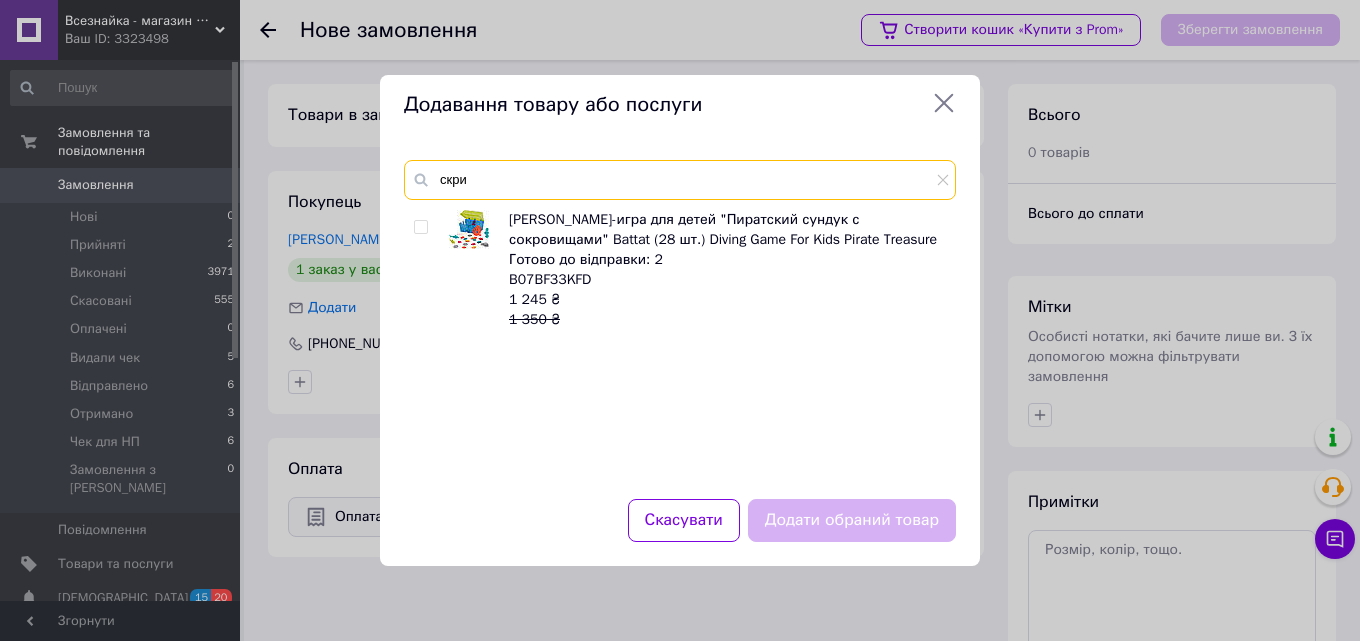 type on "скри" 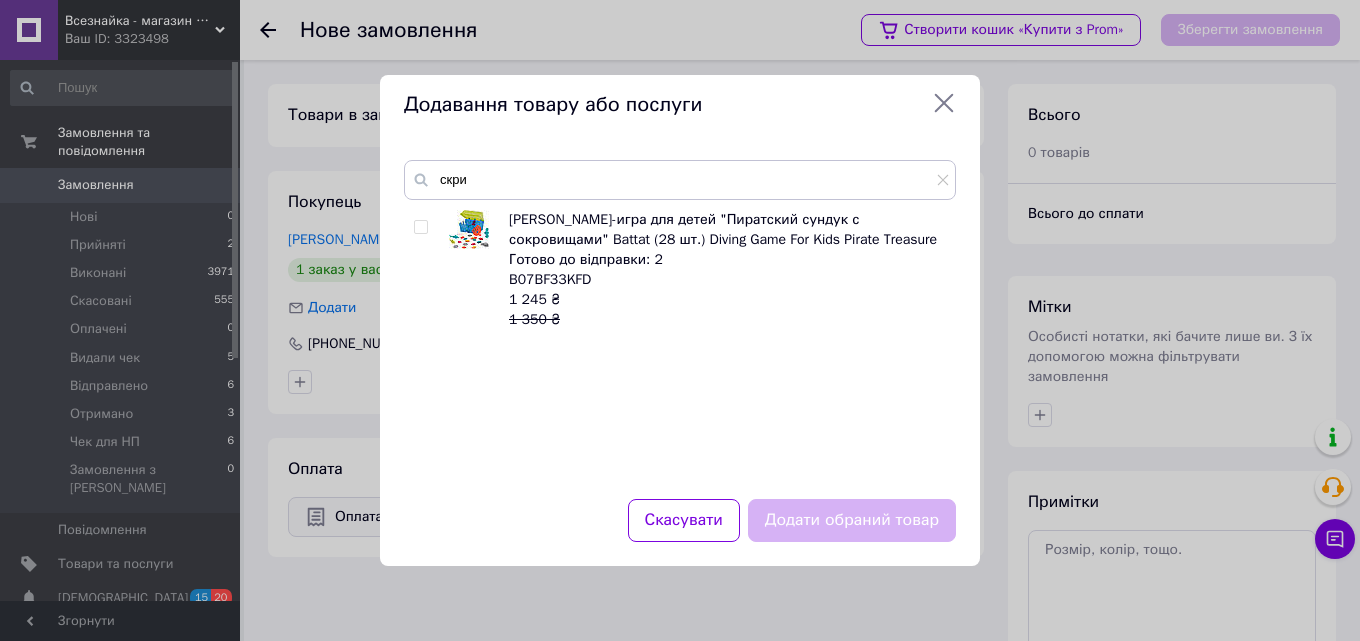click at bounding box center [420, 227] 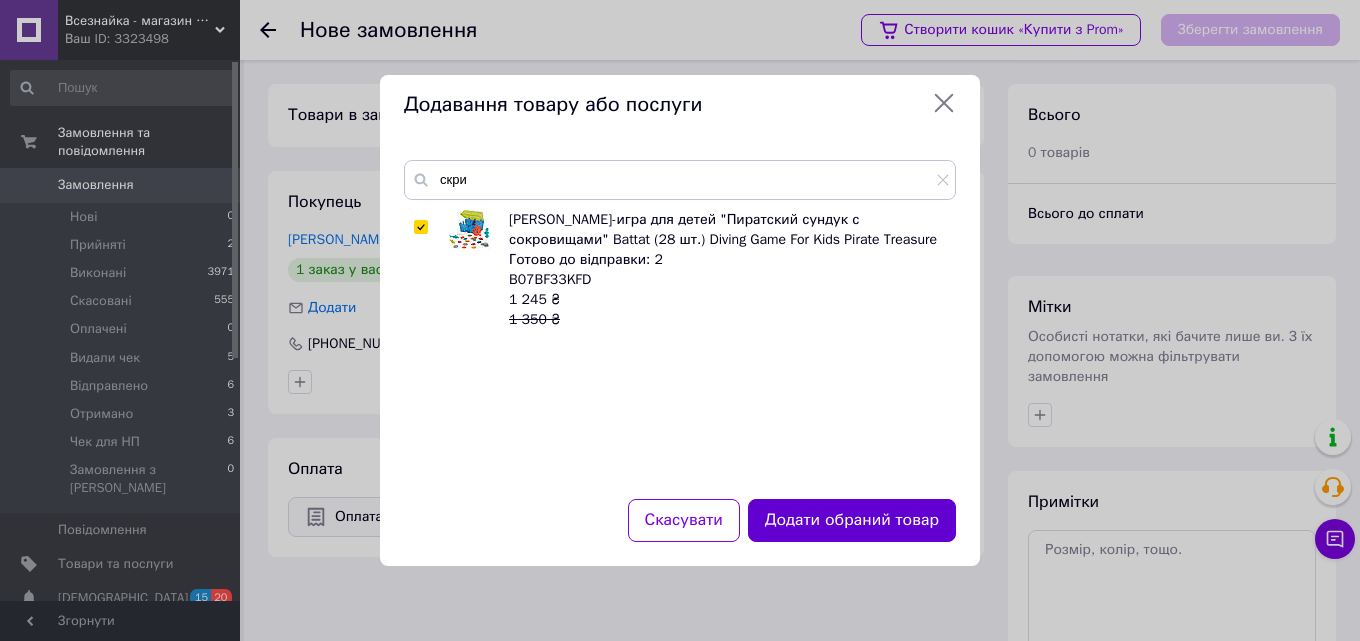 click on "Додати обраний товар" at bounding box center [852, 520] 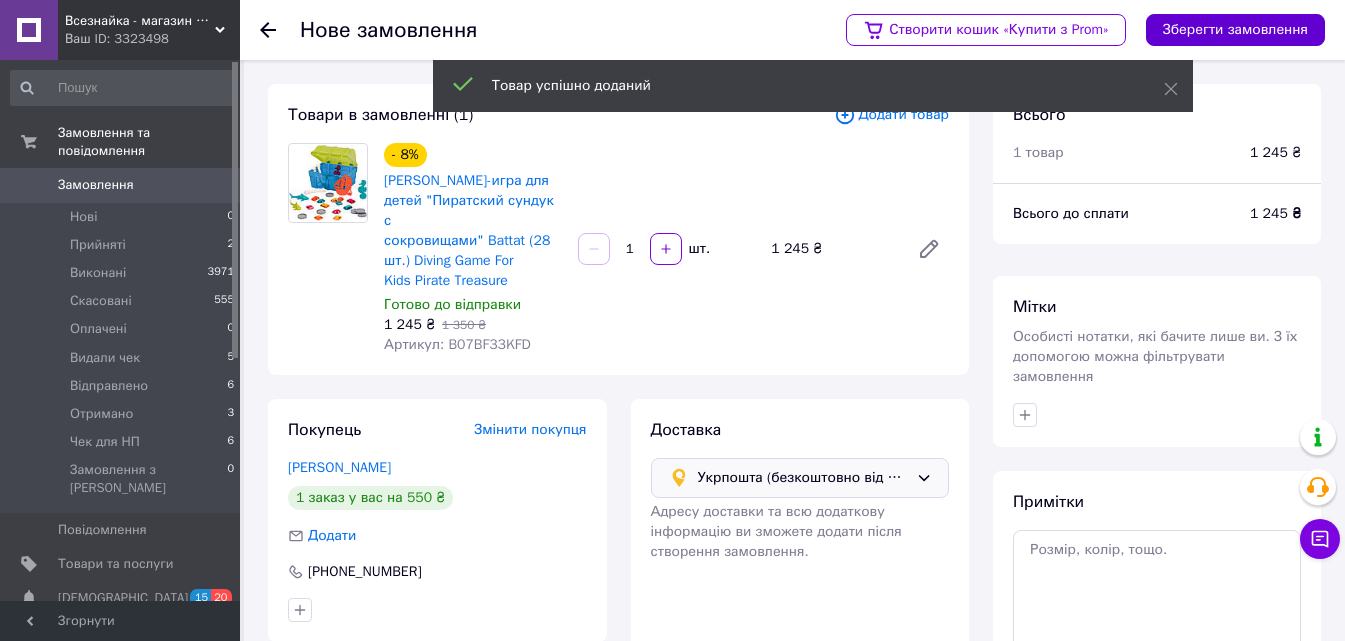 click on "Зберегти замовлення" at bounding box center [1235, 30] 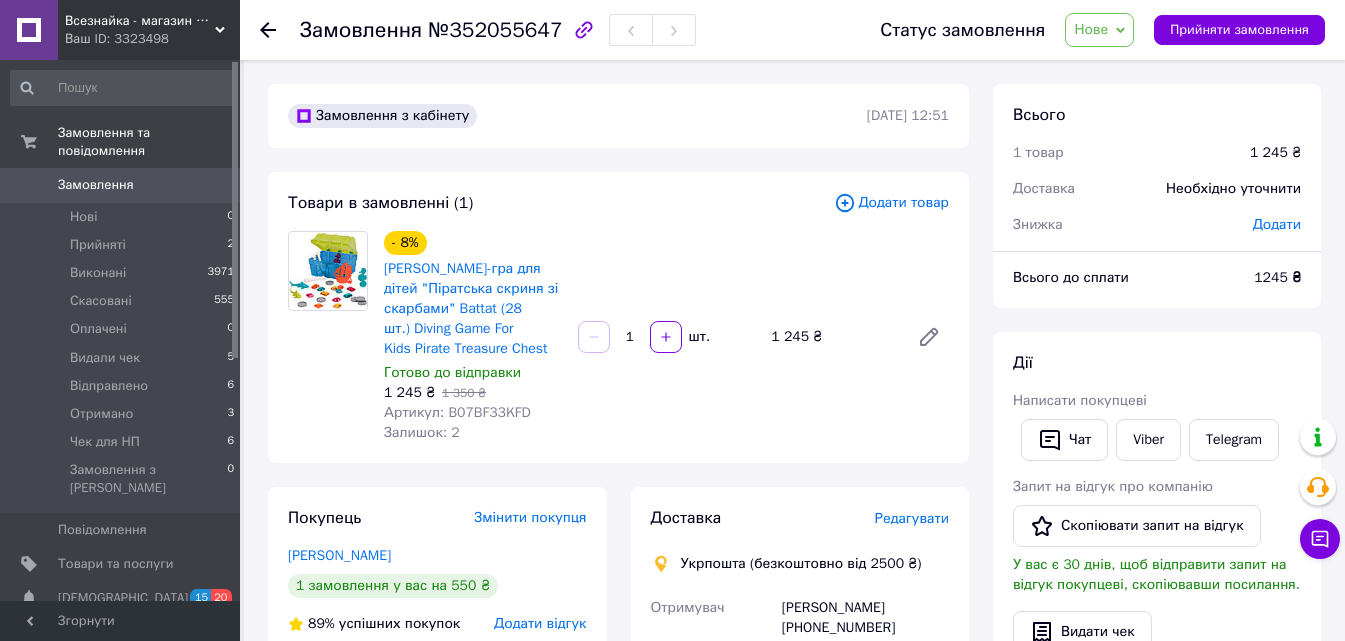 click on "Редагувати" at bounding box center [912, 518] 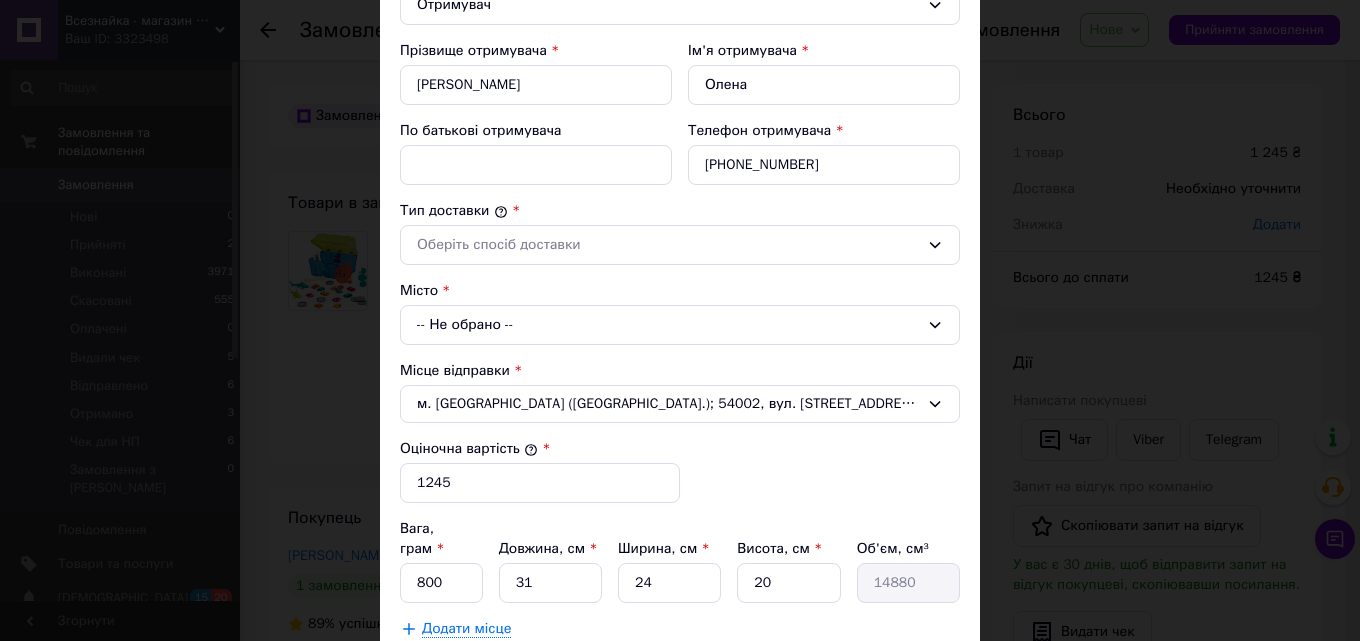 scroll, scrollTop: 400, scrollLeft: 0, axis: vertical 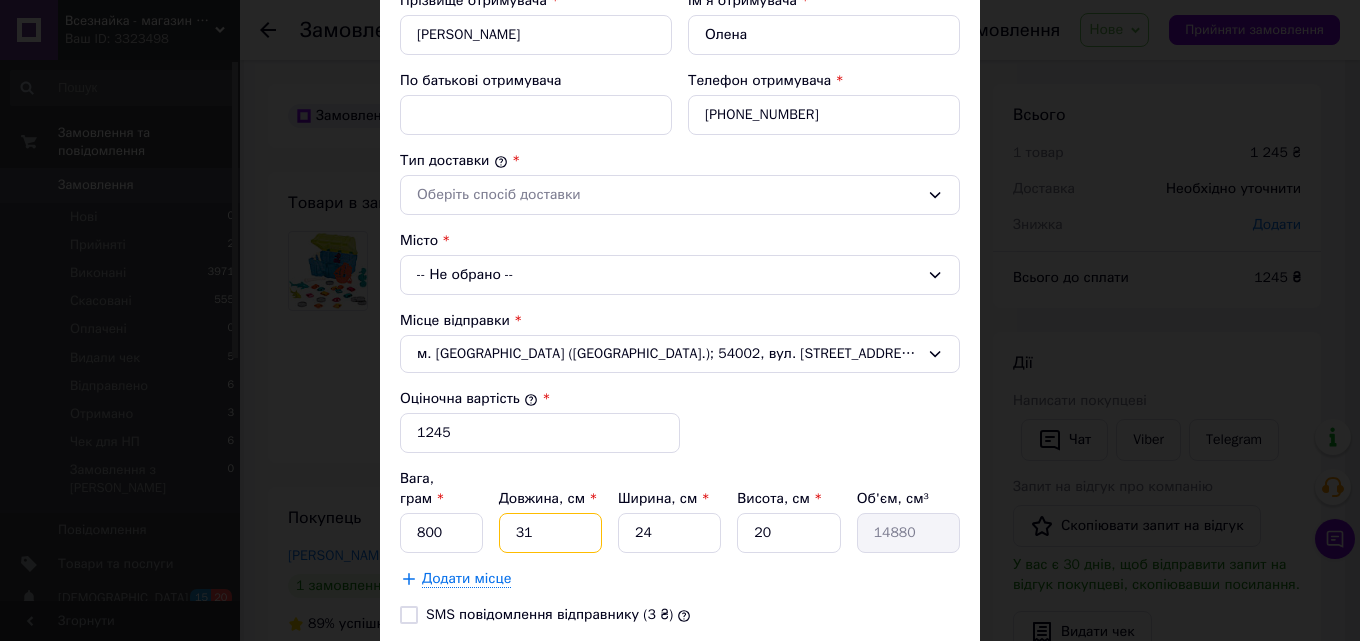 click on "31" at bounding box center (550, 533) 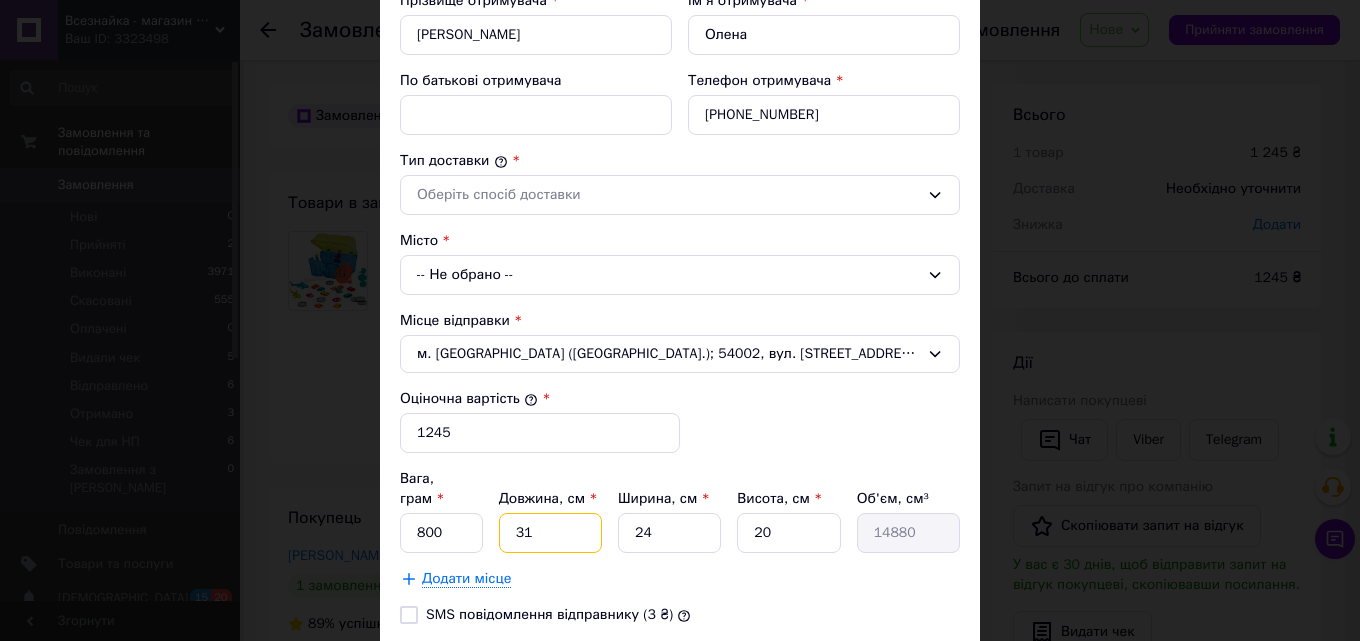 type on "3" 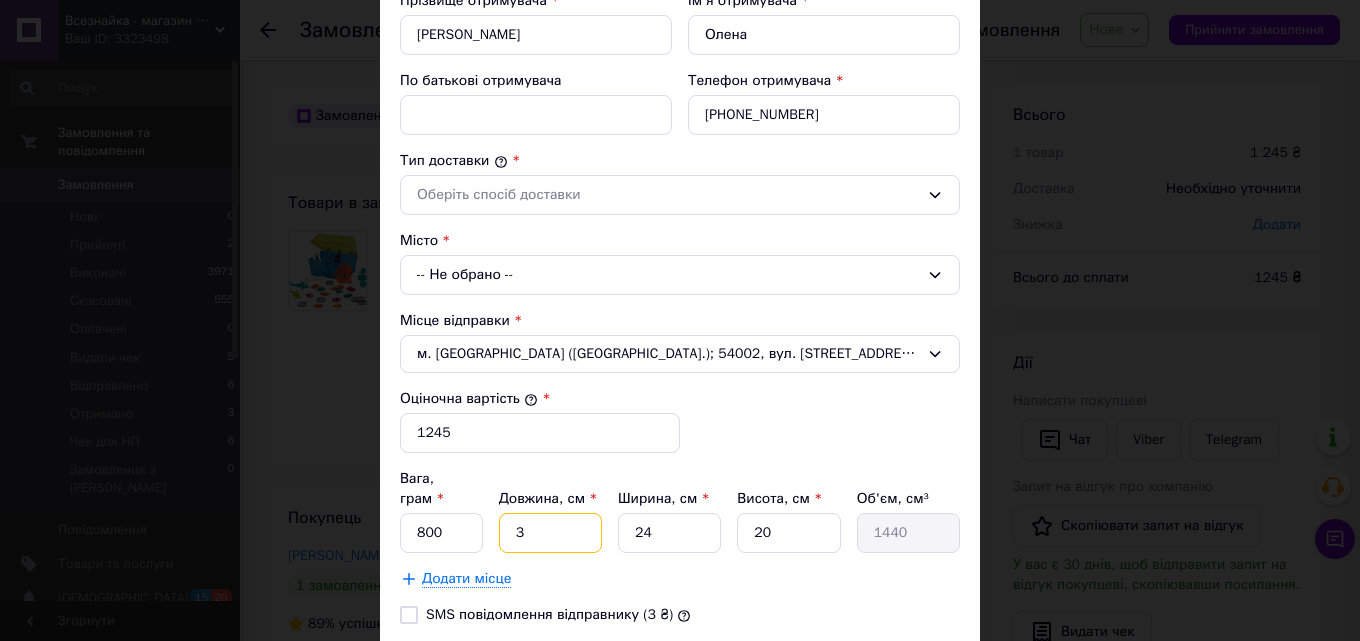 type 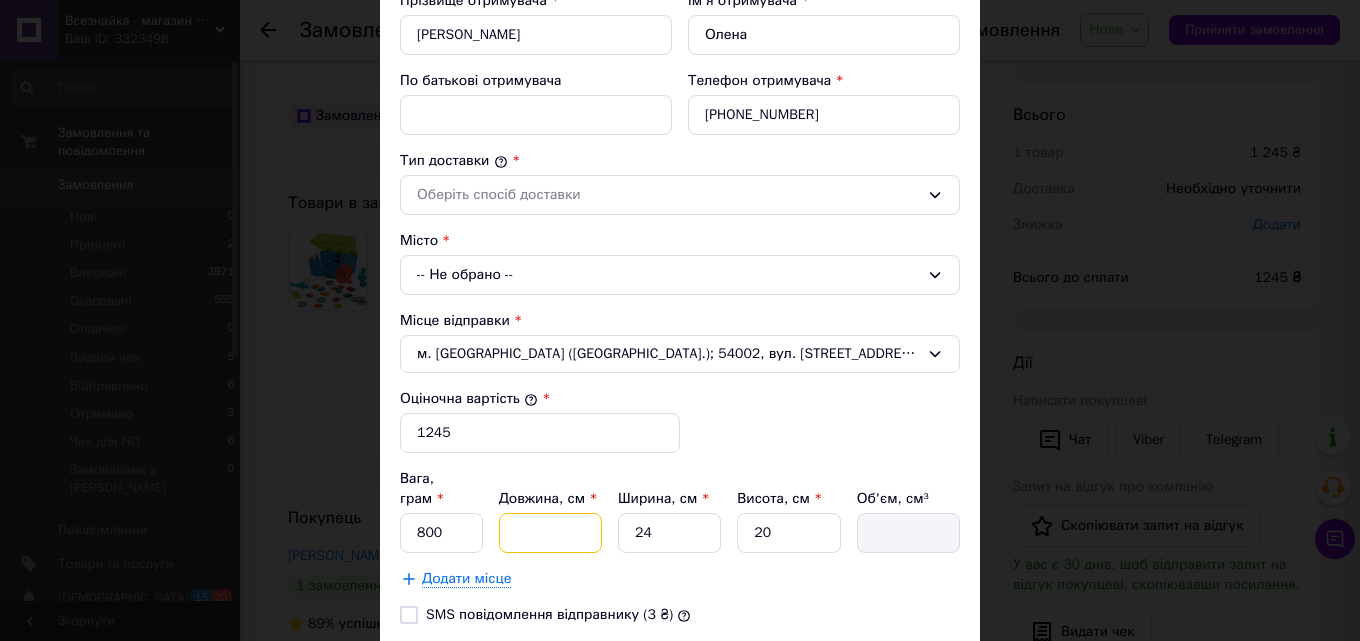 type on "2" 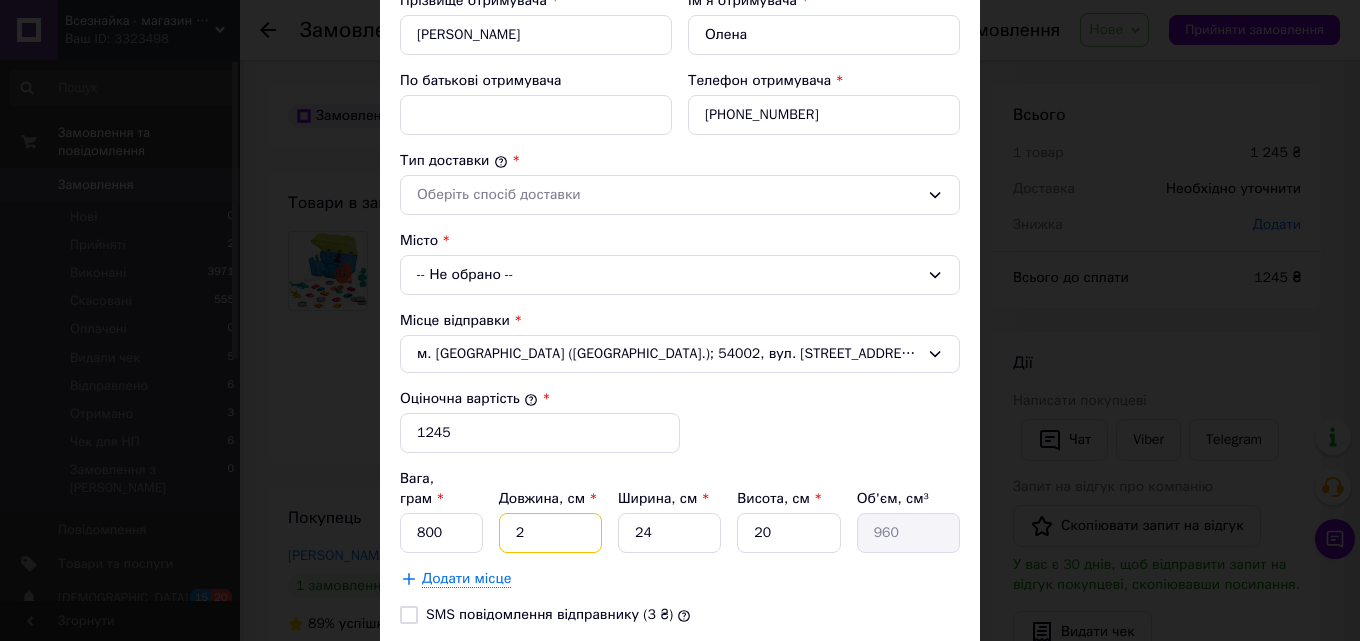 type on "21" 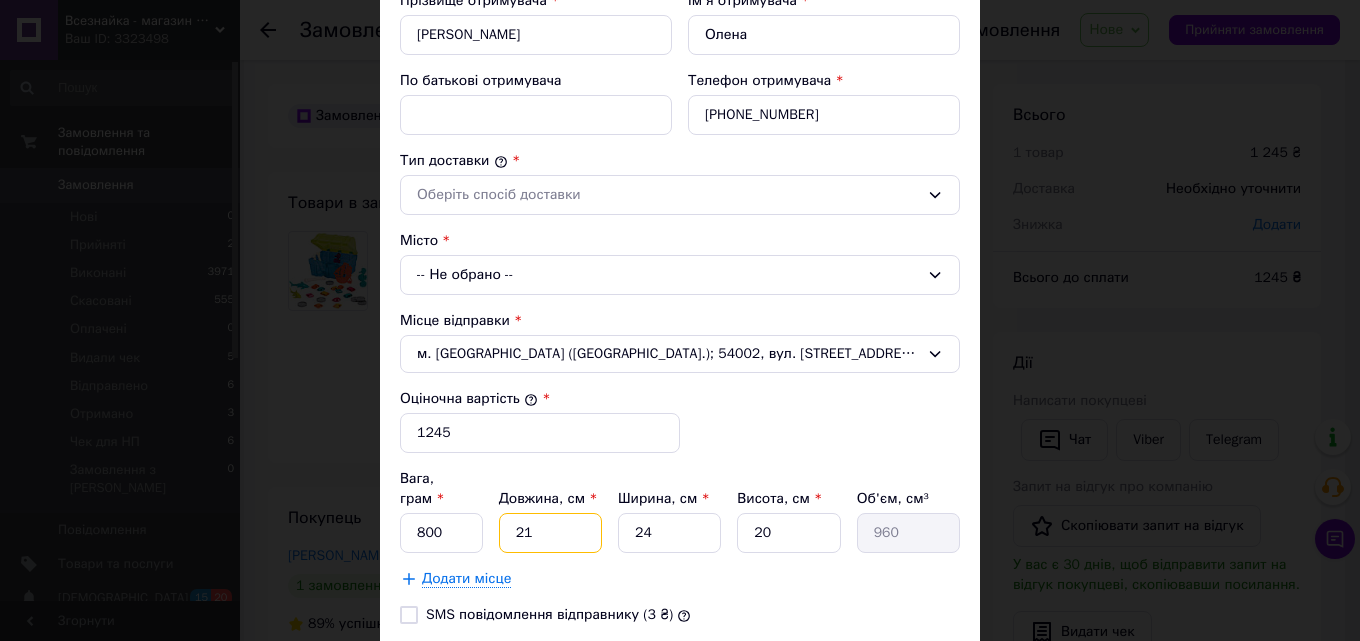 type on "10080" 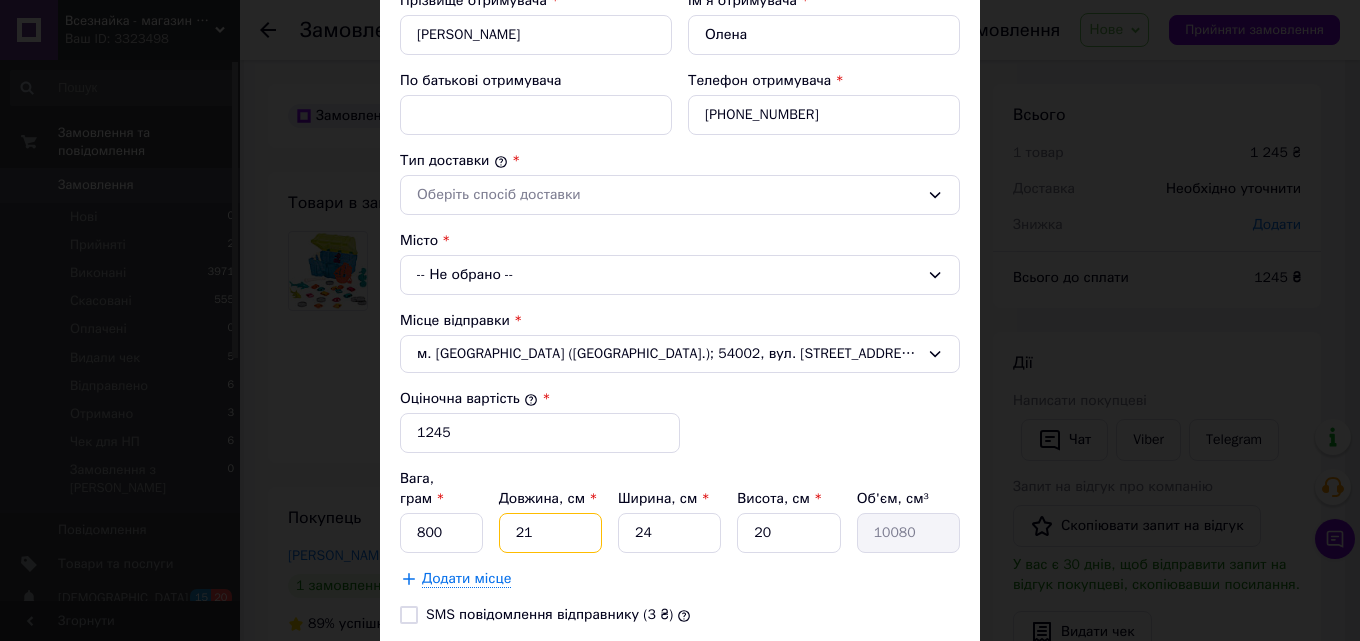 type on "21" 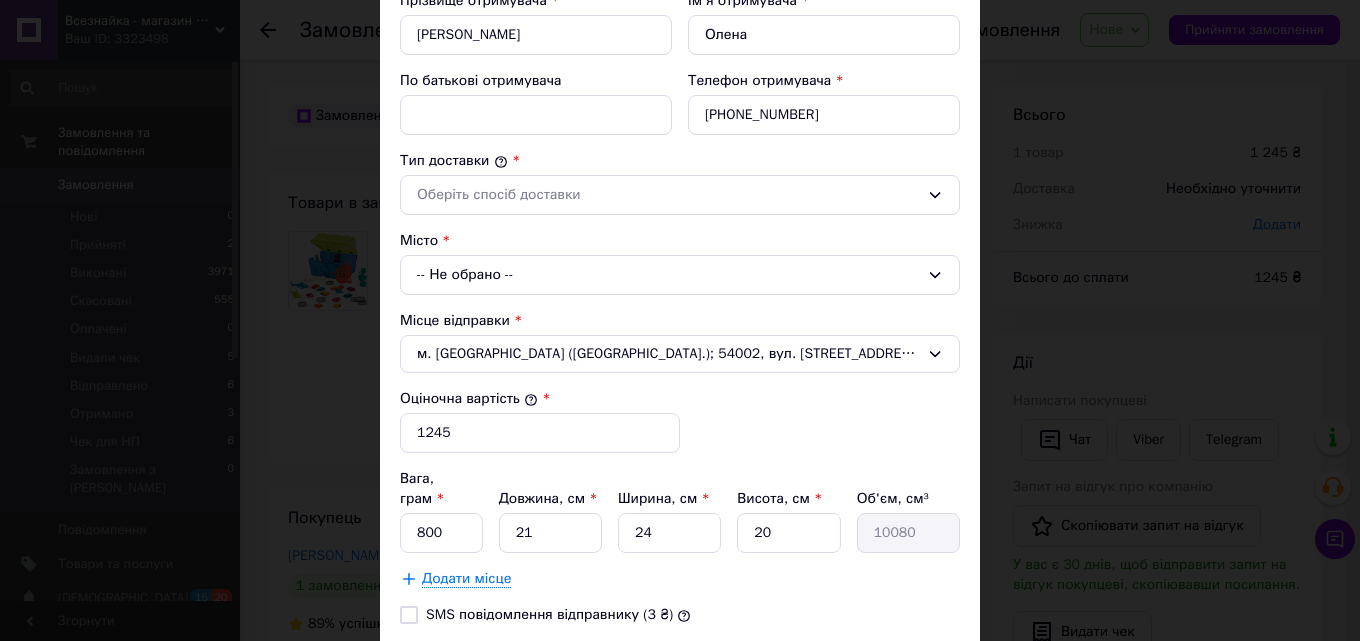 click on "Вага, грам   * 800 Довжина, см   * 21 Ширина, см   * 24 Висота, см   * 20 Об'єм, см³ 10080" at bounding box center (680, 511) 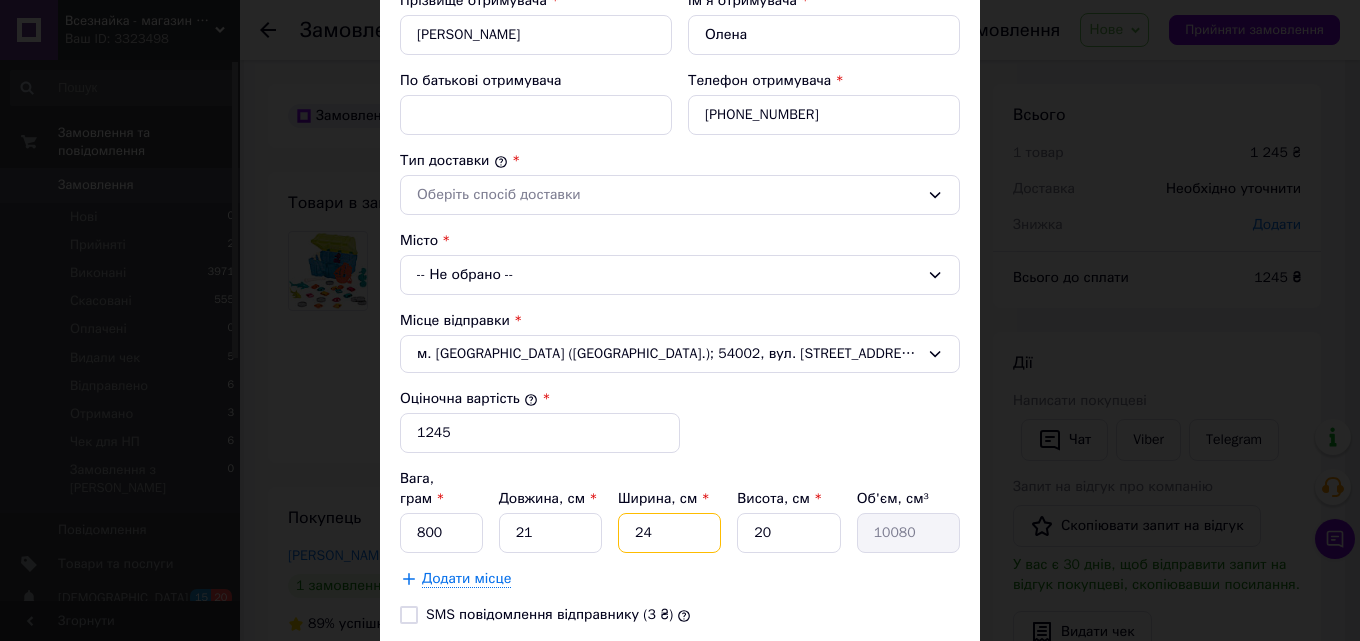 click on "24" at bounding box center [669, 533] 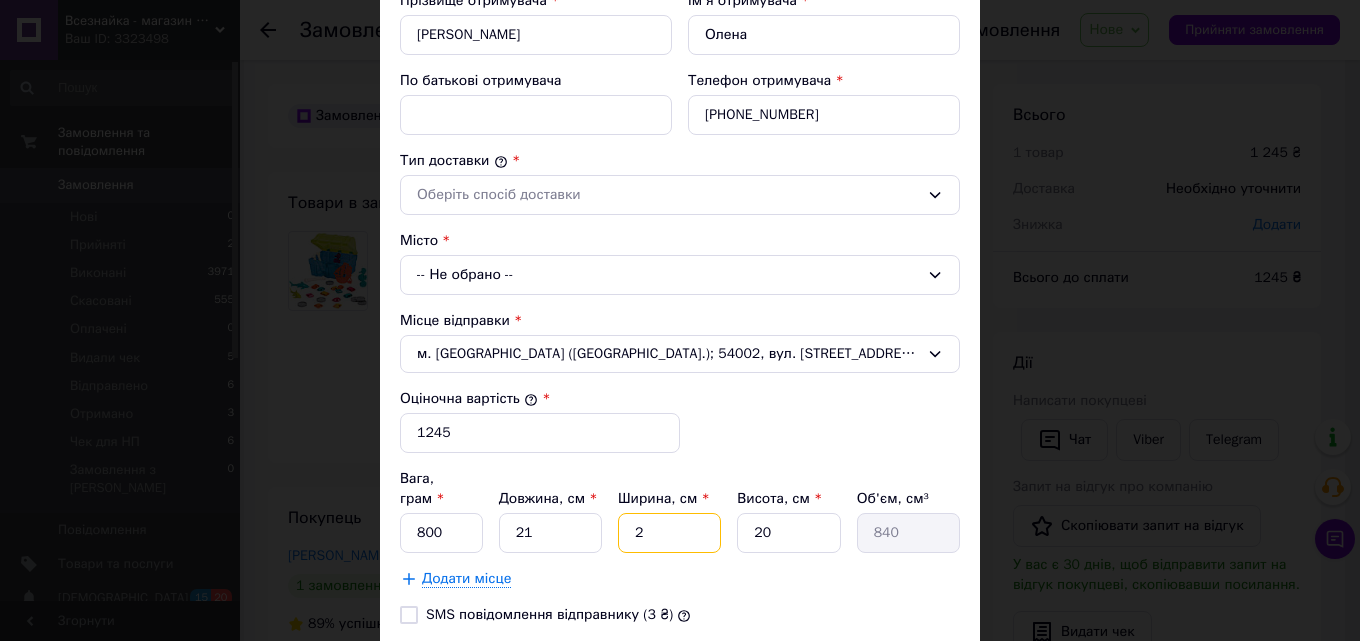 type on "20" 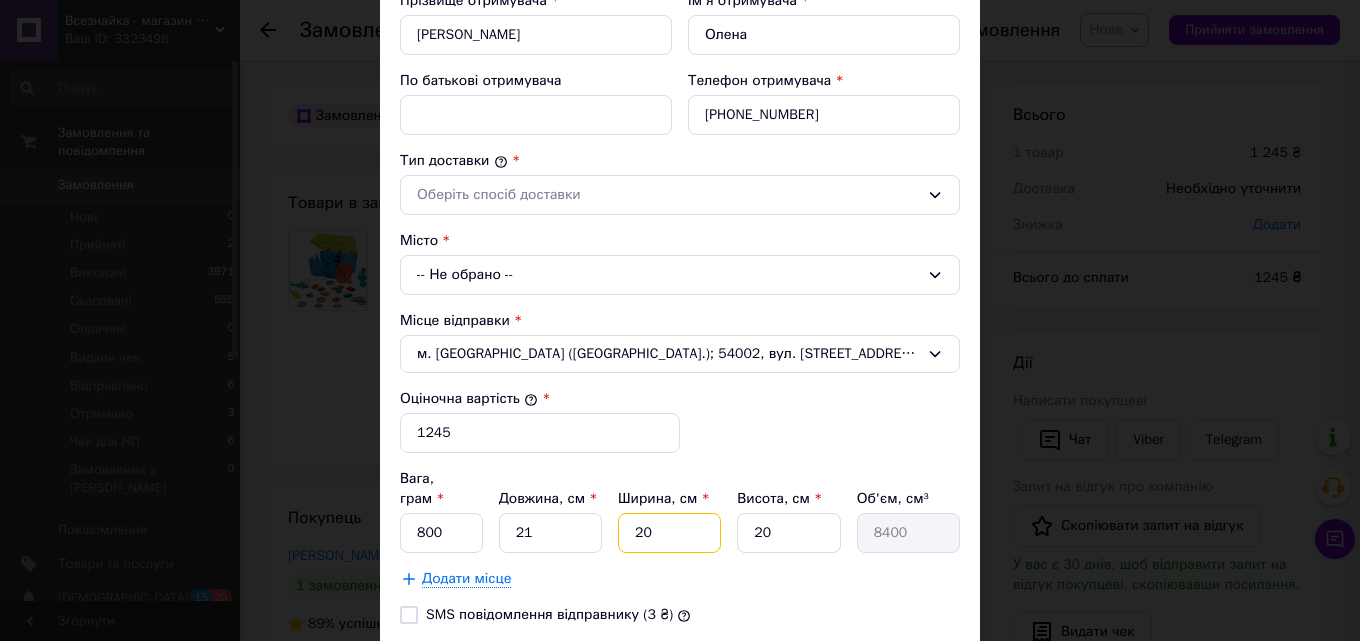 type on "20" 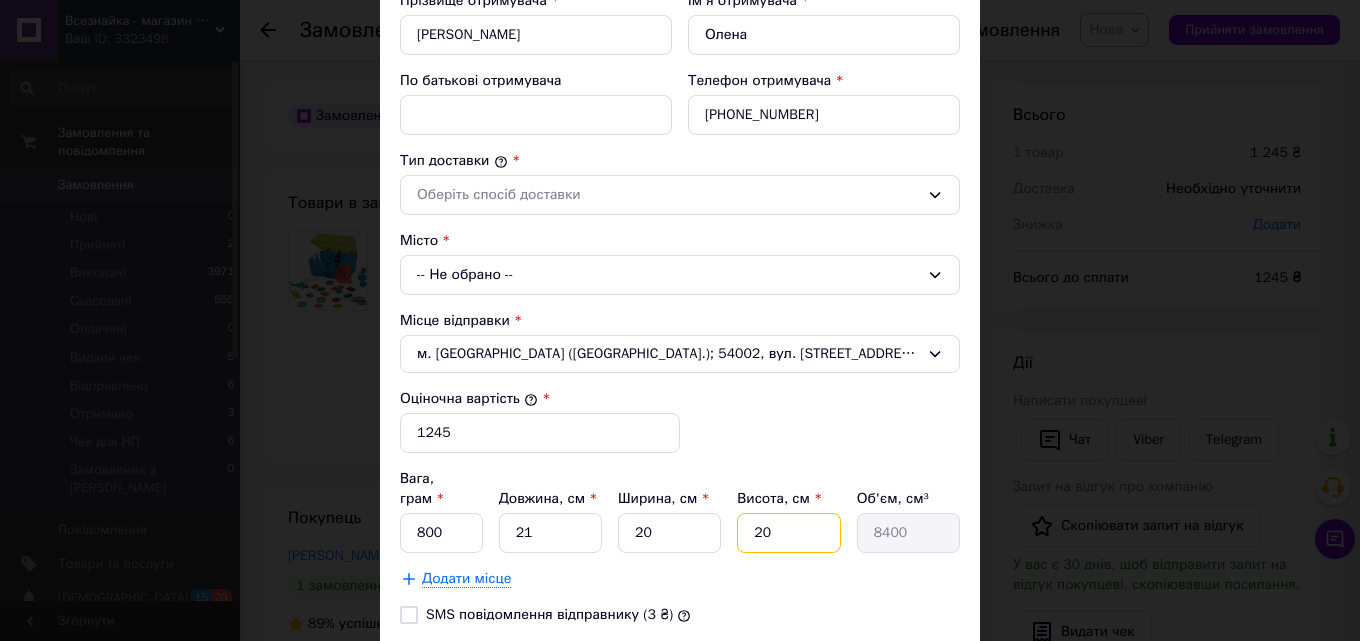 click on "20" at bounding box center [788, 533] 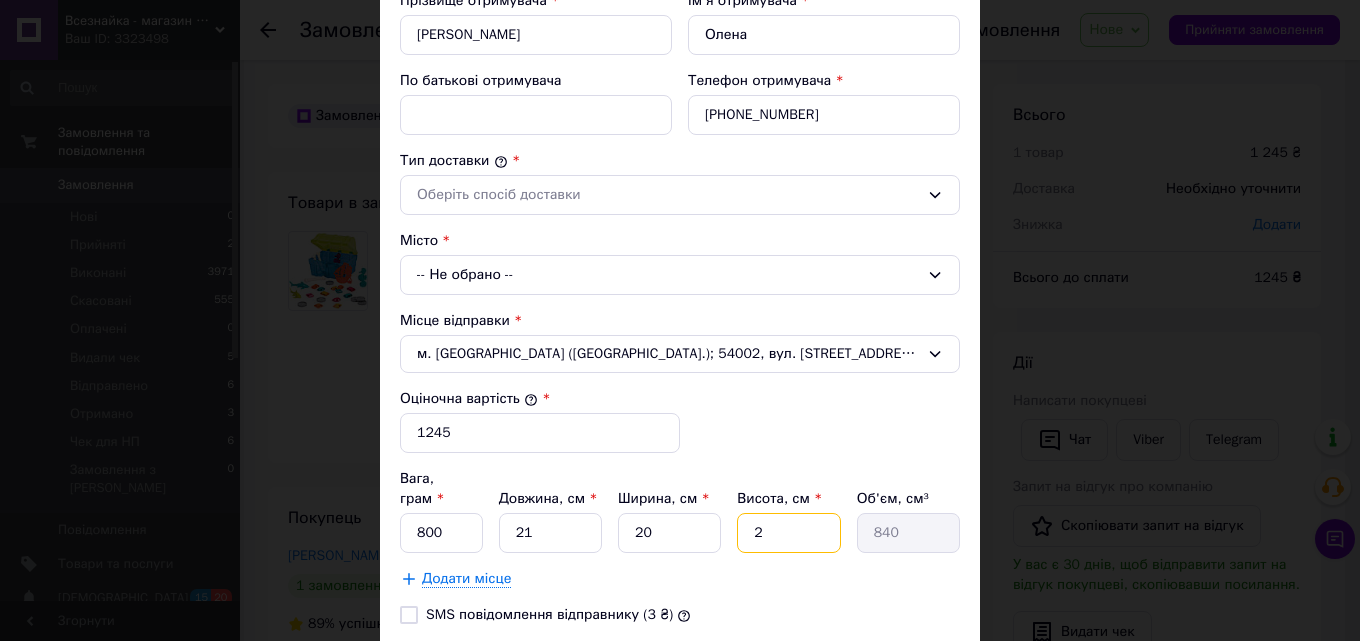 type 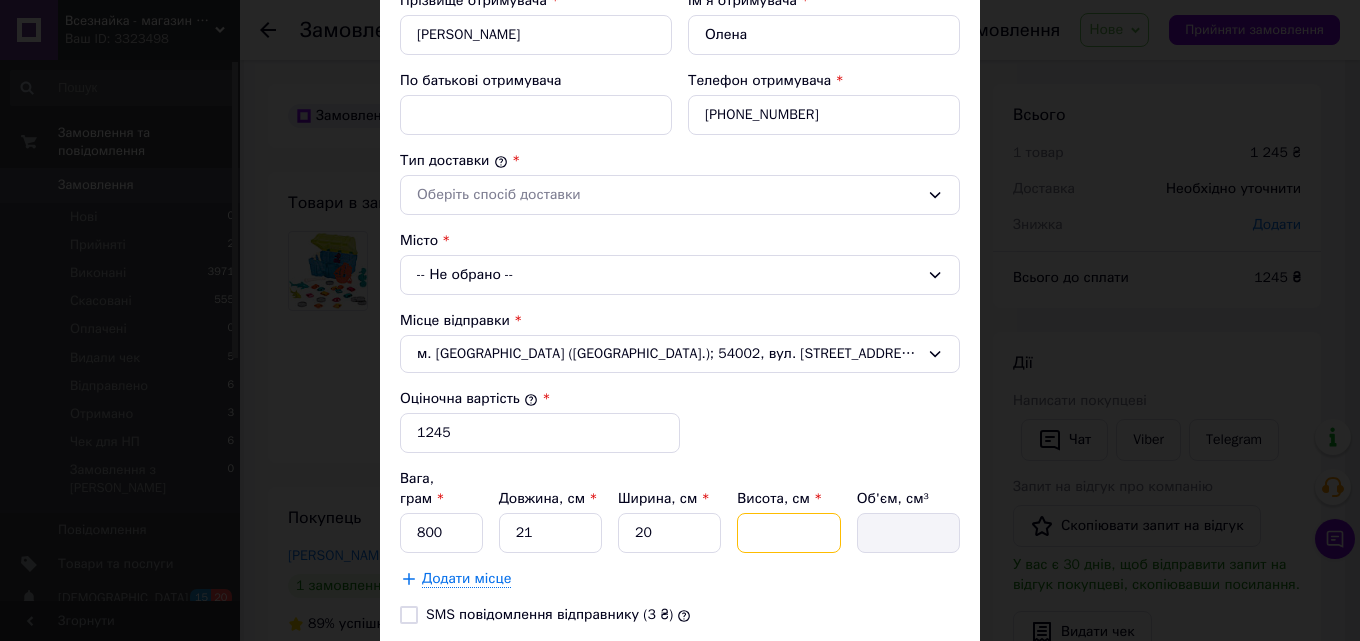 type on "1" 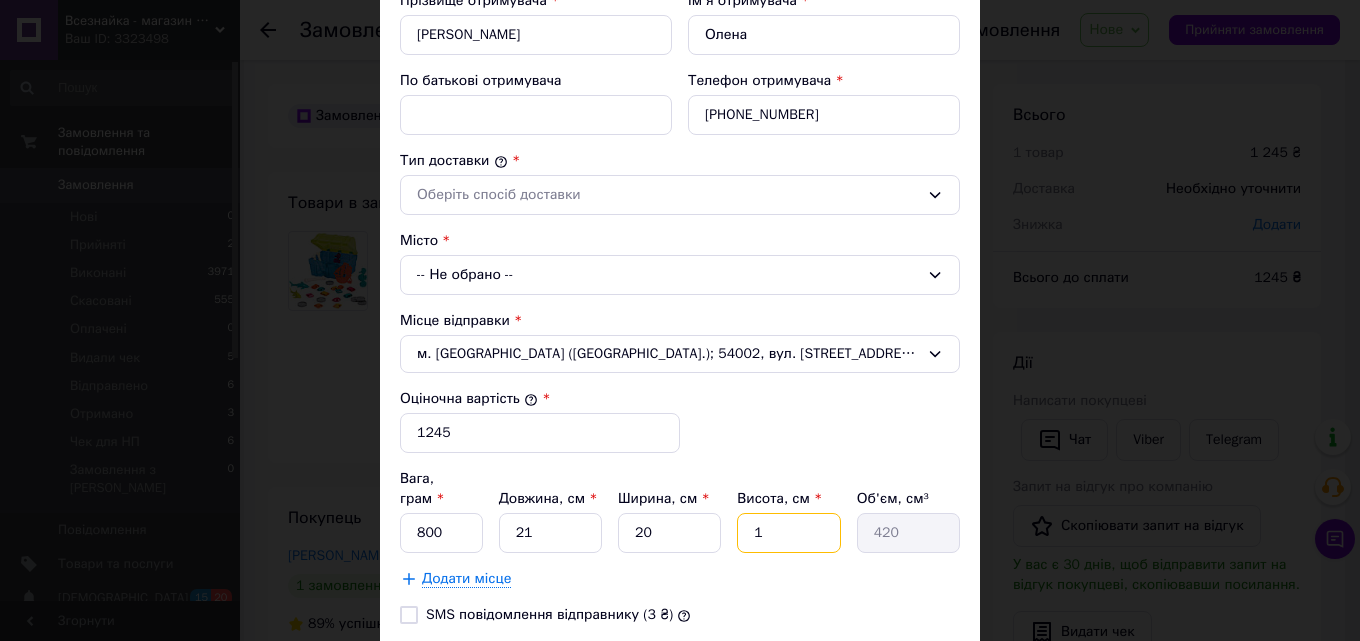 type on "19" 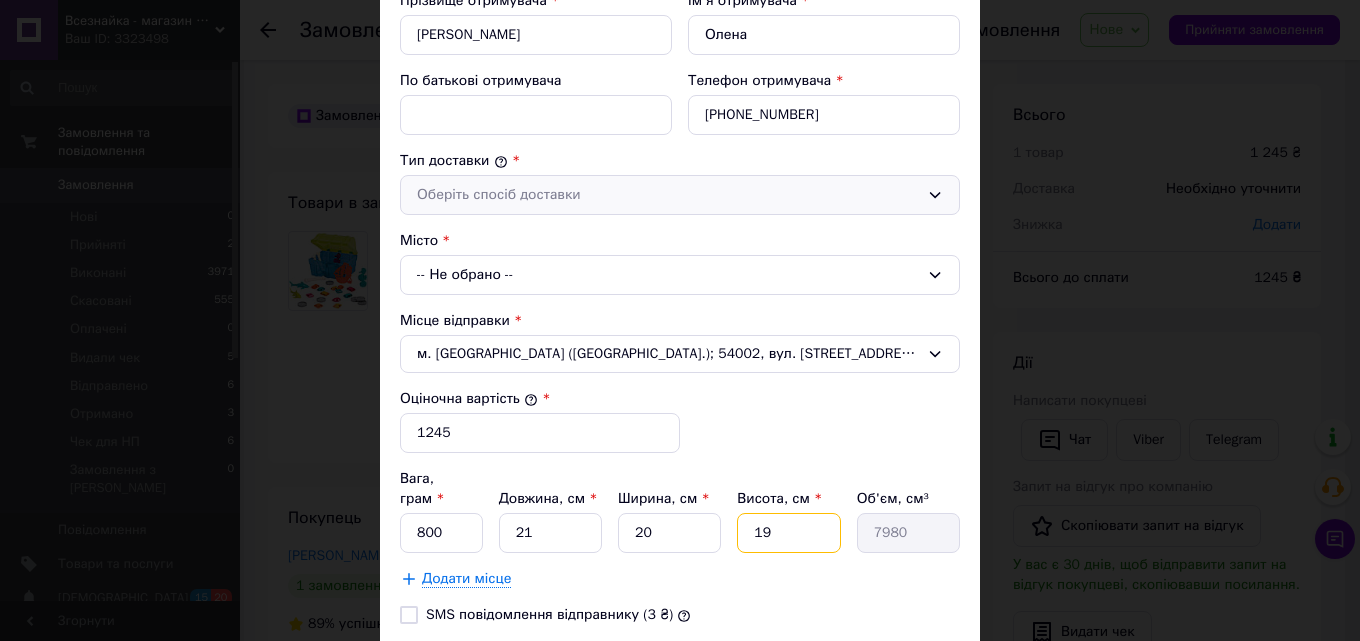 type on "19" 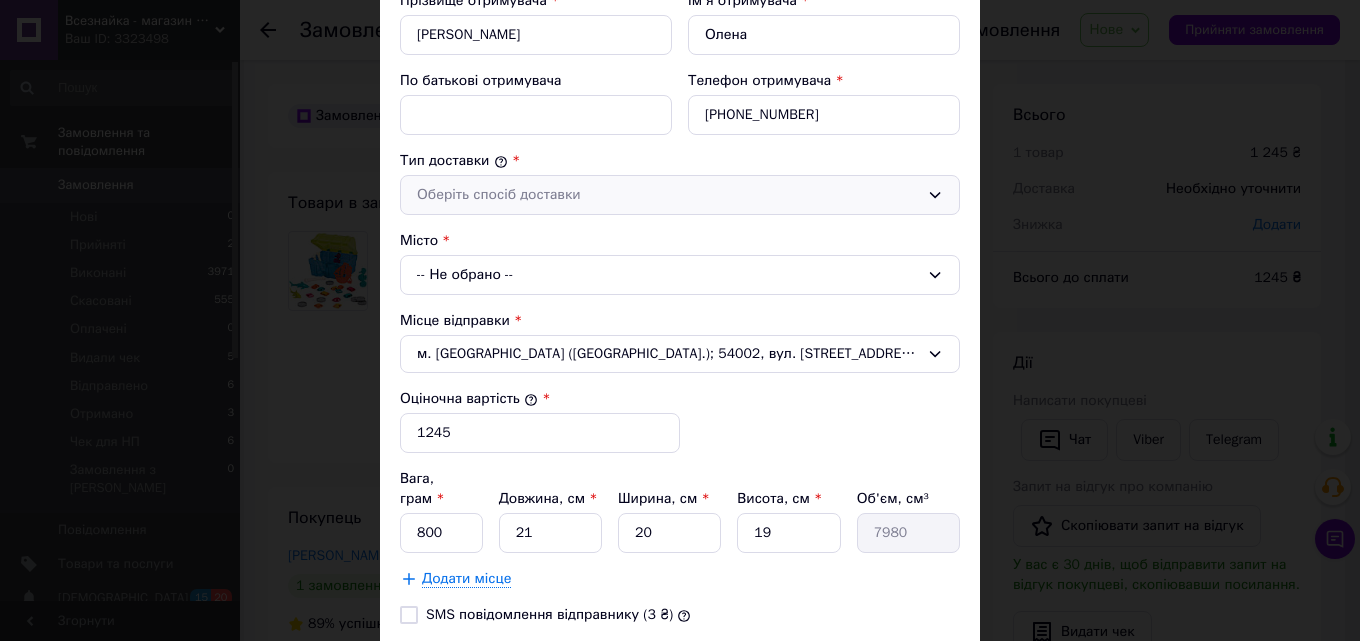 click on "Оберіть спосіб доставки" at bounding box center [668, 195] 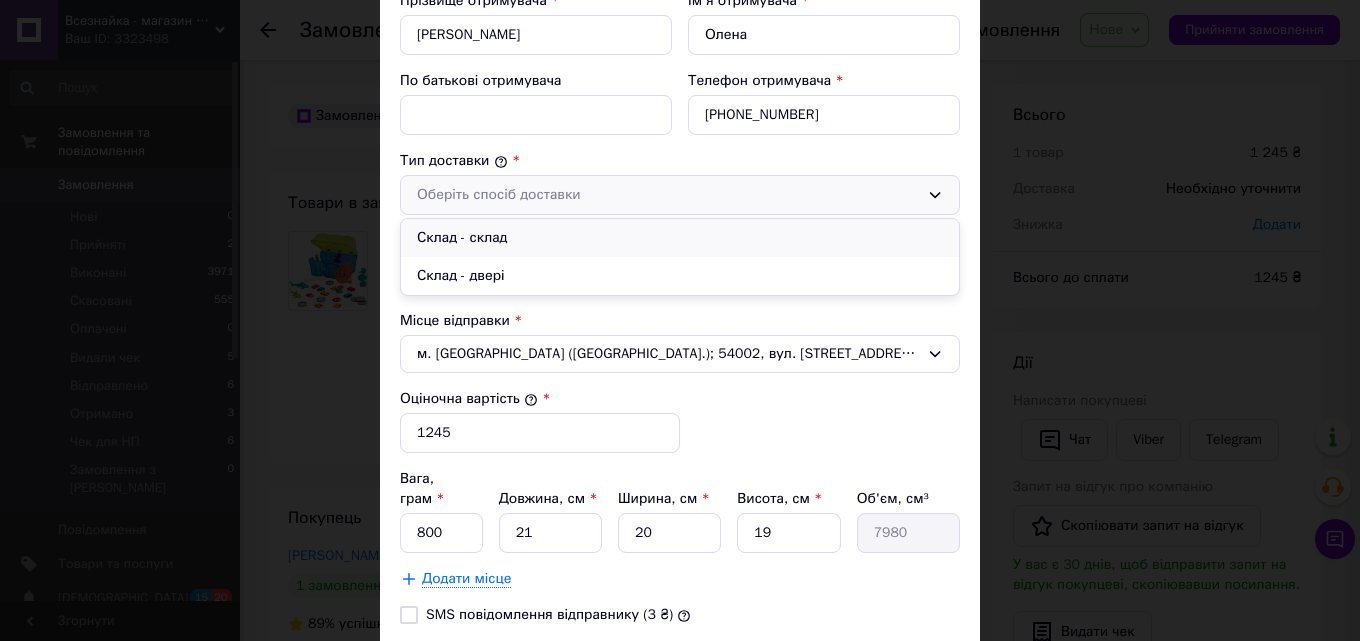 click on "Склад - склад" at bounding box center [680, 238] 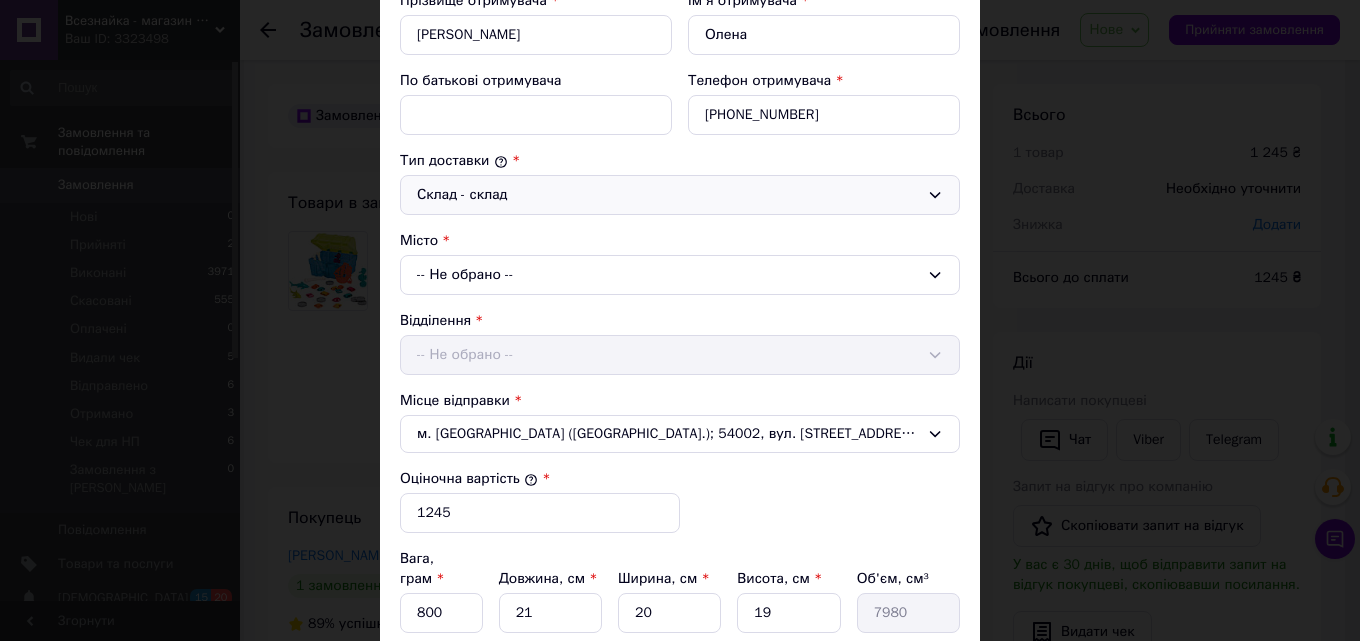 click on "-- Не обрано --" at bounding box center [680, 275] 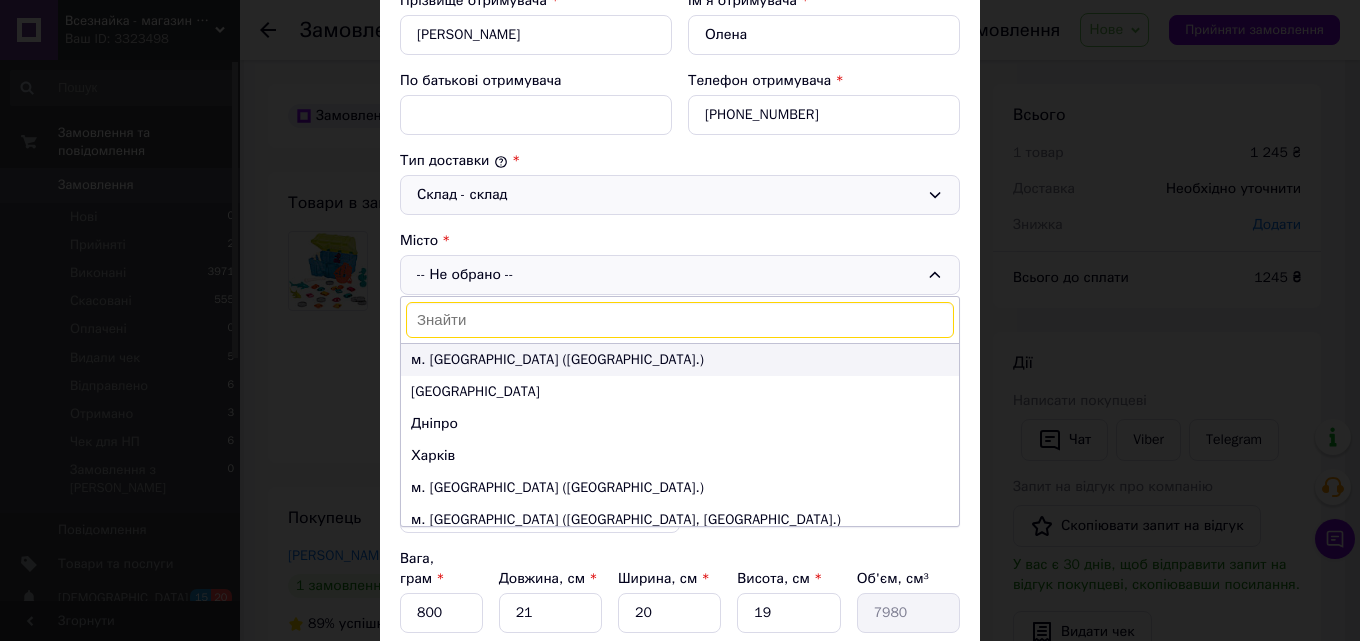 click on "м. Київ (Київська обл.)" at bounding box center (680, 360) 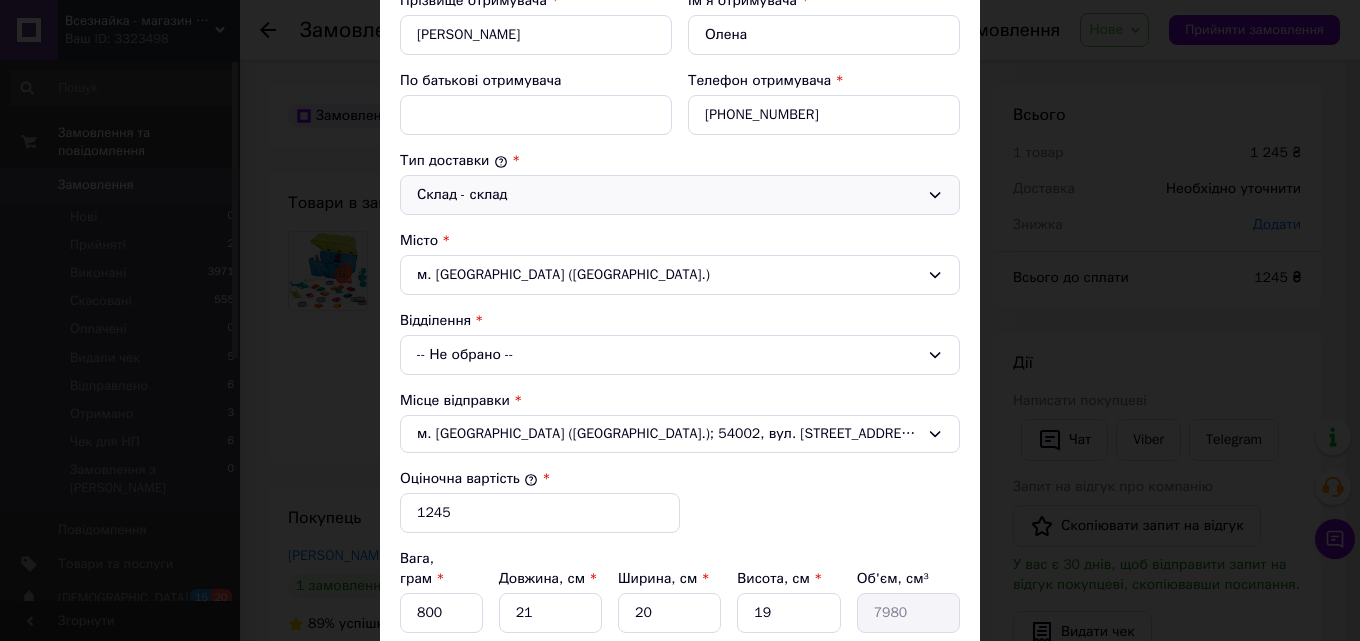 click on "-- Не обрано --" at bounding box center [680, 355] 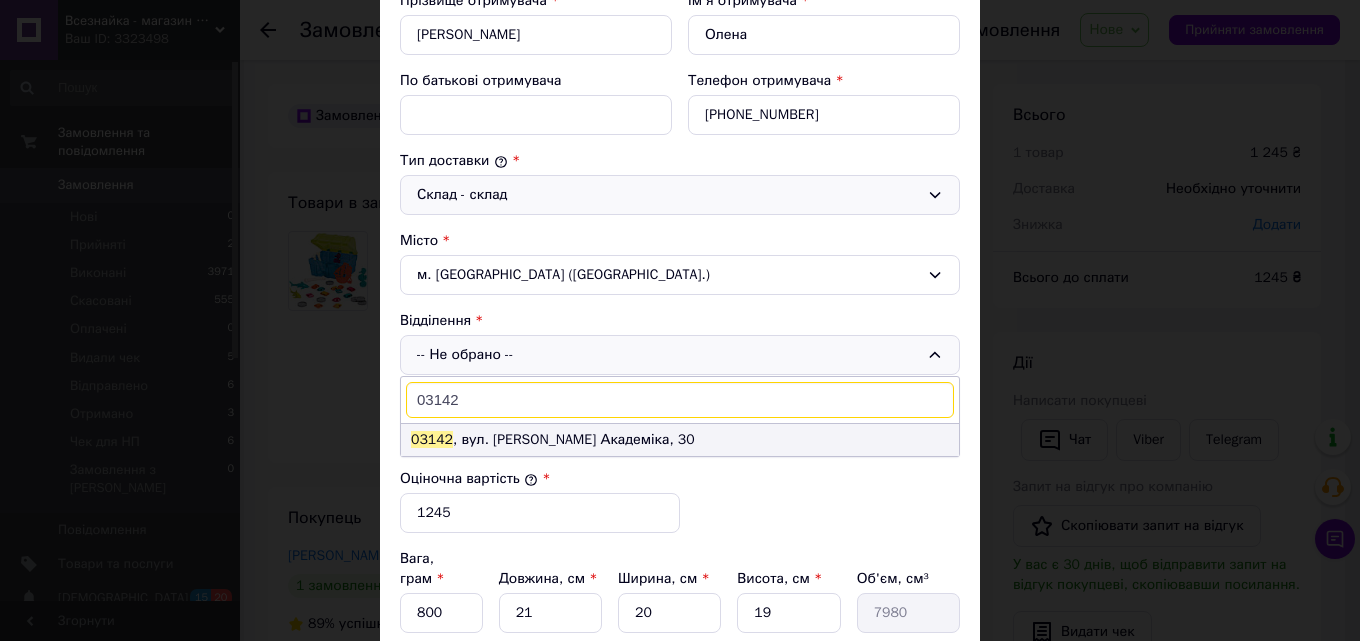 type on "03142" 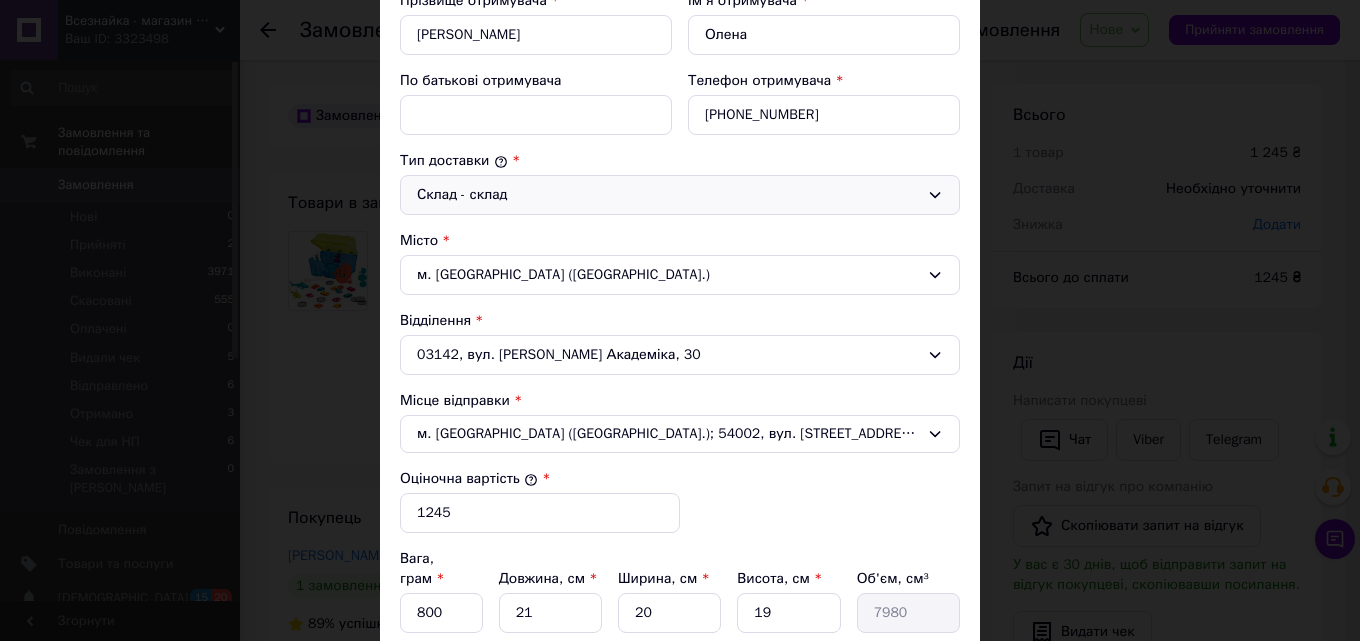 click on "Тип доставки     *" at bounding box center [680, 161] 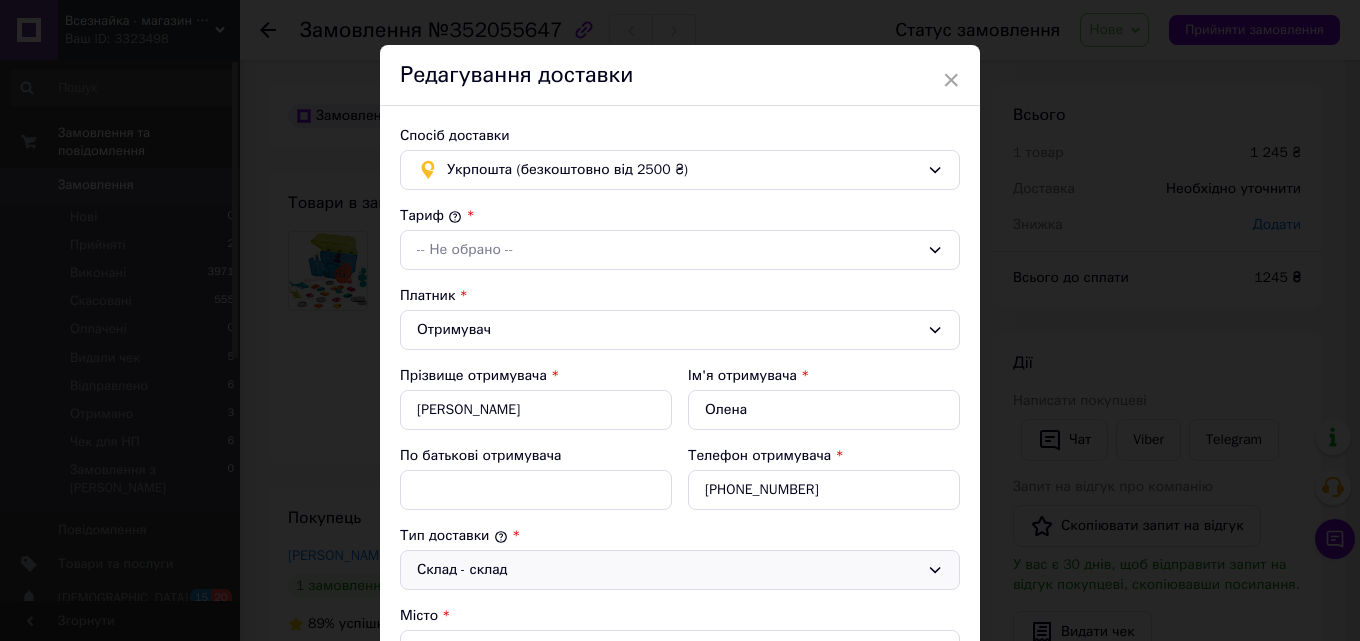 scroll, scrollTop: 0, scrollLeft: 0, axis: both 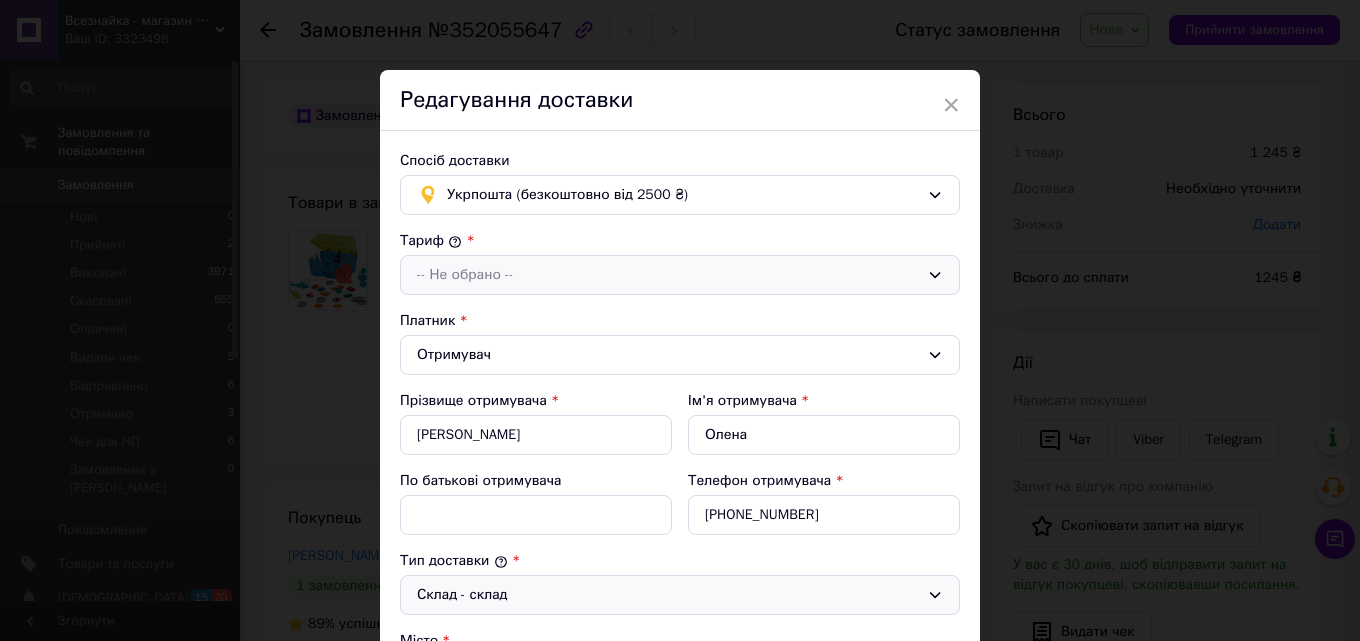 click on "-- Не обрано --" at bounding box center (668, 275) 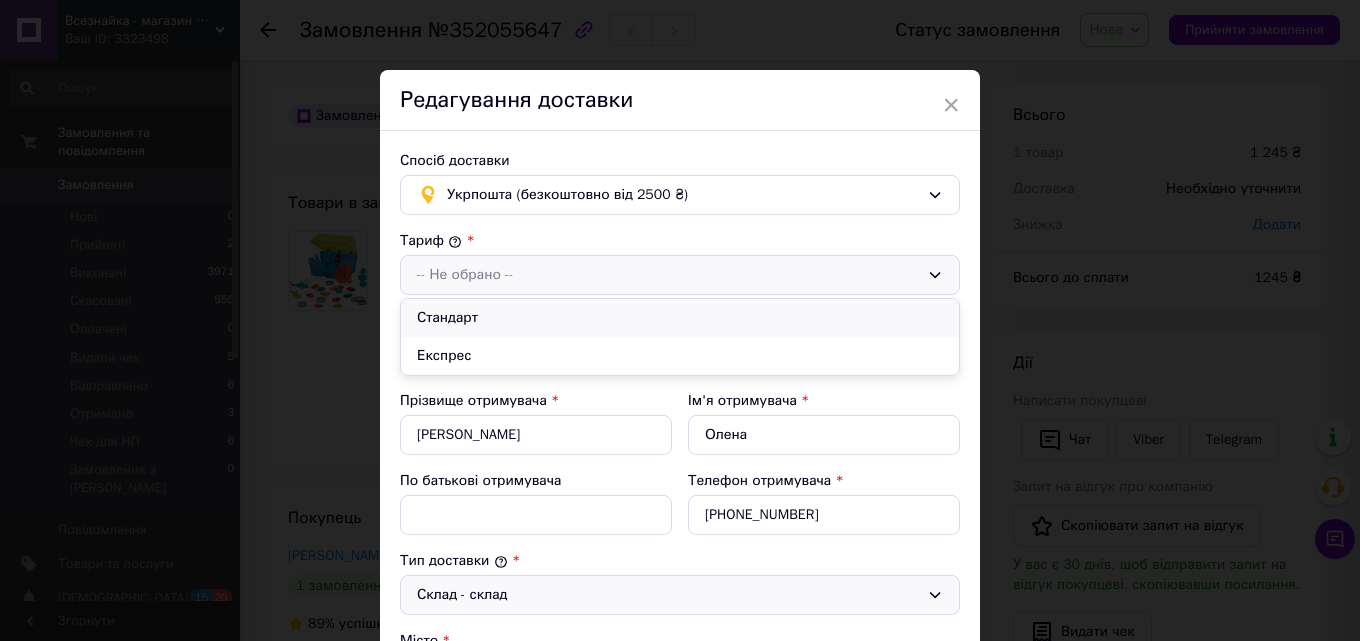 click on "Стандарт" at bounding box center (680, 318) 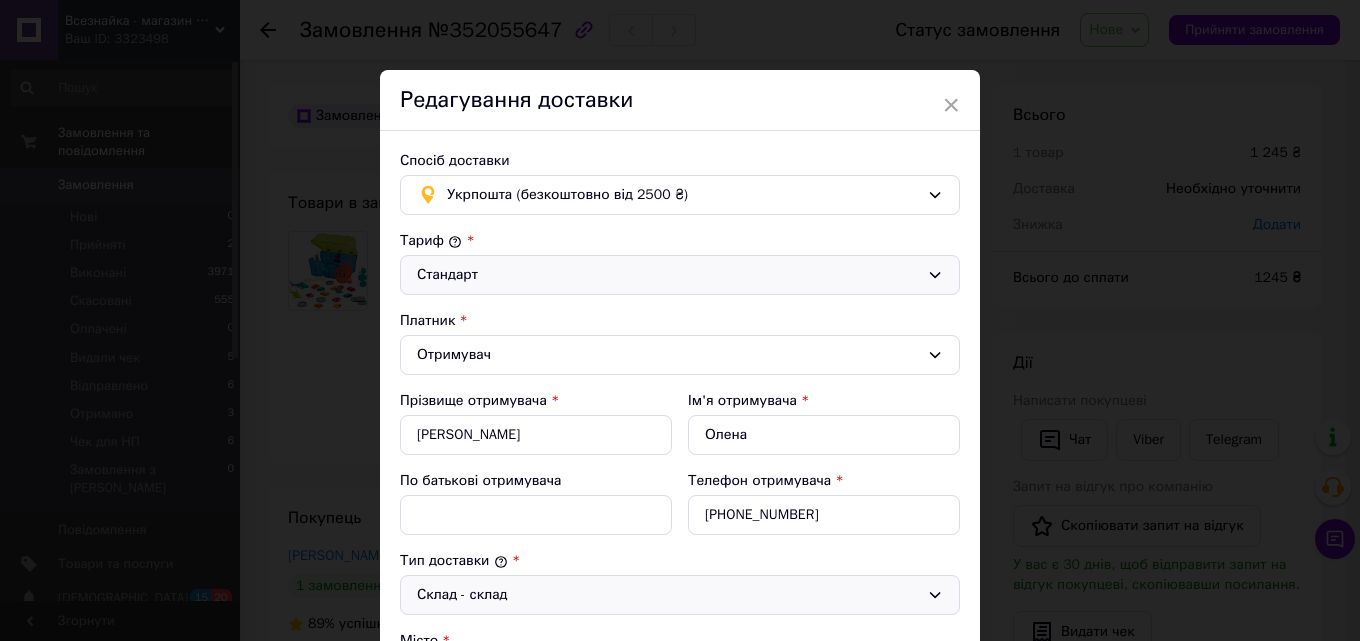 click on "Тариф     * Стандарт Платник   * Отримувач Прізвище отримувача   * Ковальчук Ім'я отримувача   * Олена По батькові отримувача Телефон отримувача   * +380633279544 Тип доставки     * Склад - склад Місто м. Київ (Київська обл.) Відділення 03142, вул. Доброхотова Академіка, 30 Місце відправки   * м. Миколаїв (Миколаївська обл.); 54002, вул. Архітектора Старова, 6 Оціночна вартість     * 1245 Вага, грам   * 800 Довжина, см   * 21 Ширина, см   * 20 Висота, см   * 19 Об'єм, см³ 7980 Додати місце SMS повідомлення відправнику (3 ₴)   Огляд покупцем при отриманні   Замовити зворотну доставку" at bounding box center [680, 712] 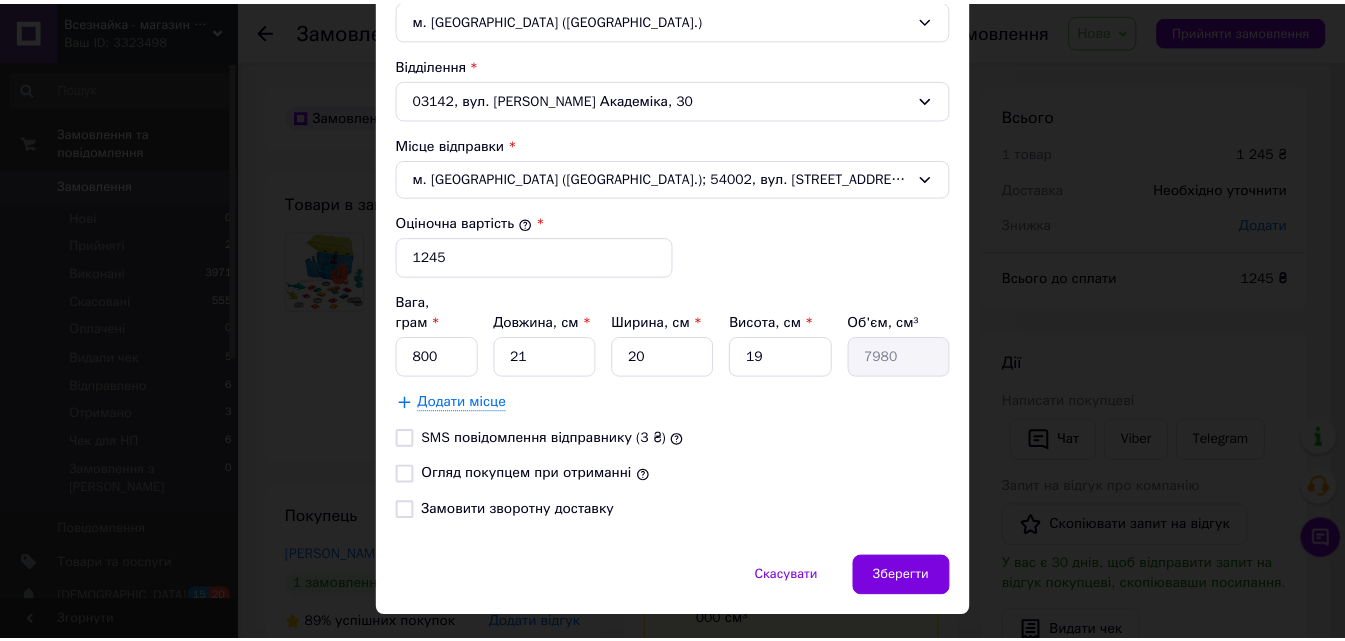scroll, scrollTop: 682, scrollLeft: 0, axis: vertical 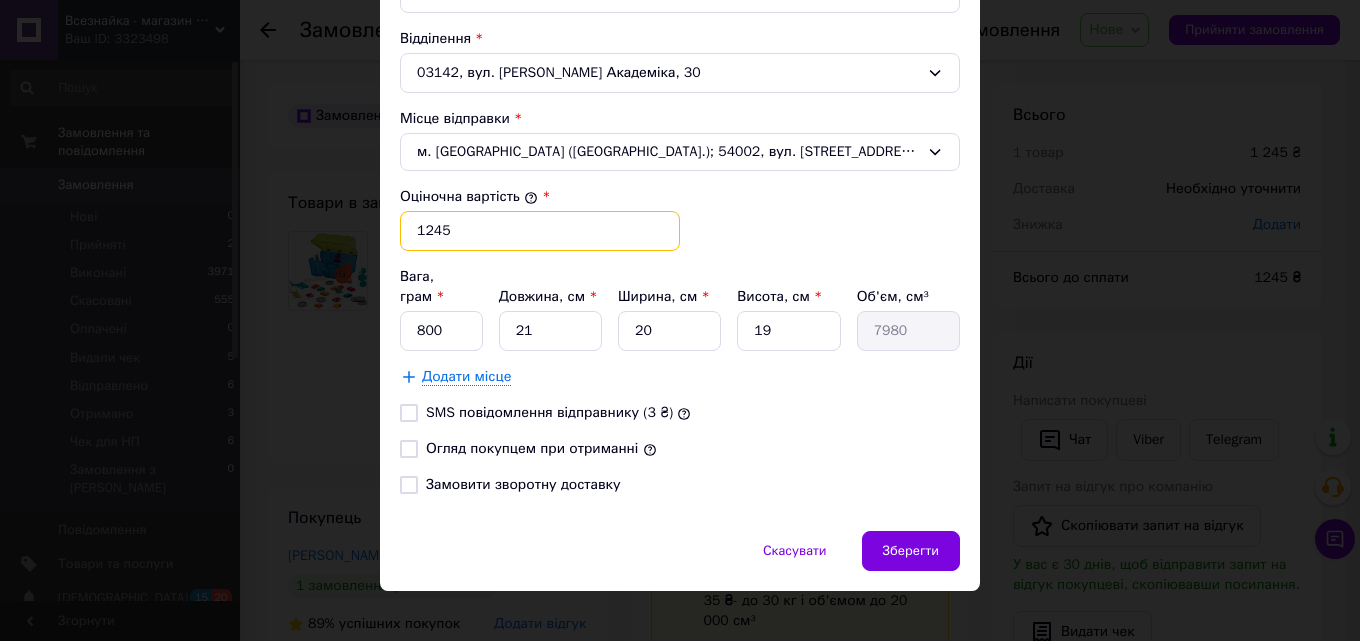click on "1245" at bounding box center (540, 231) 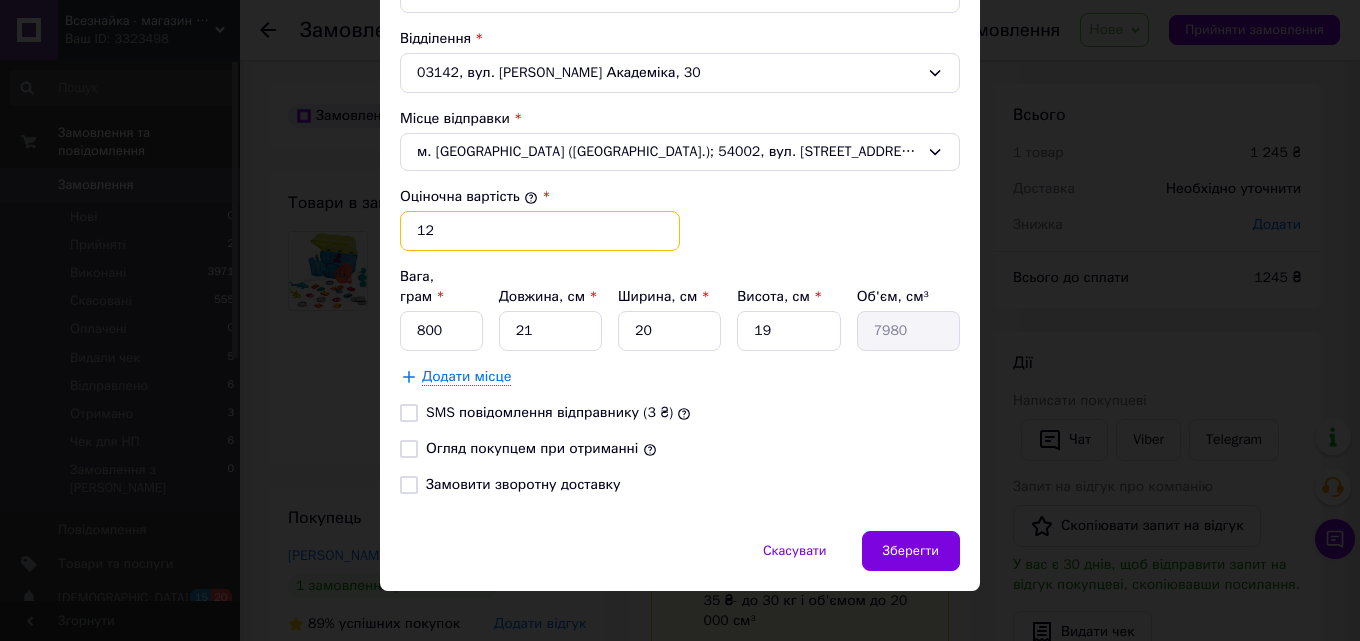 type on "1" 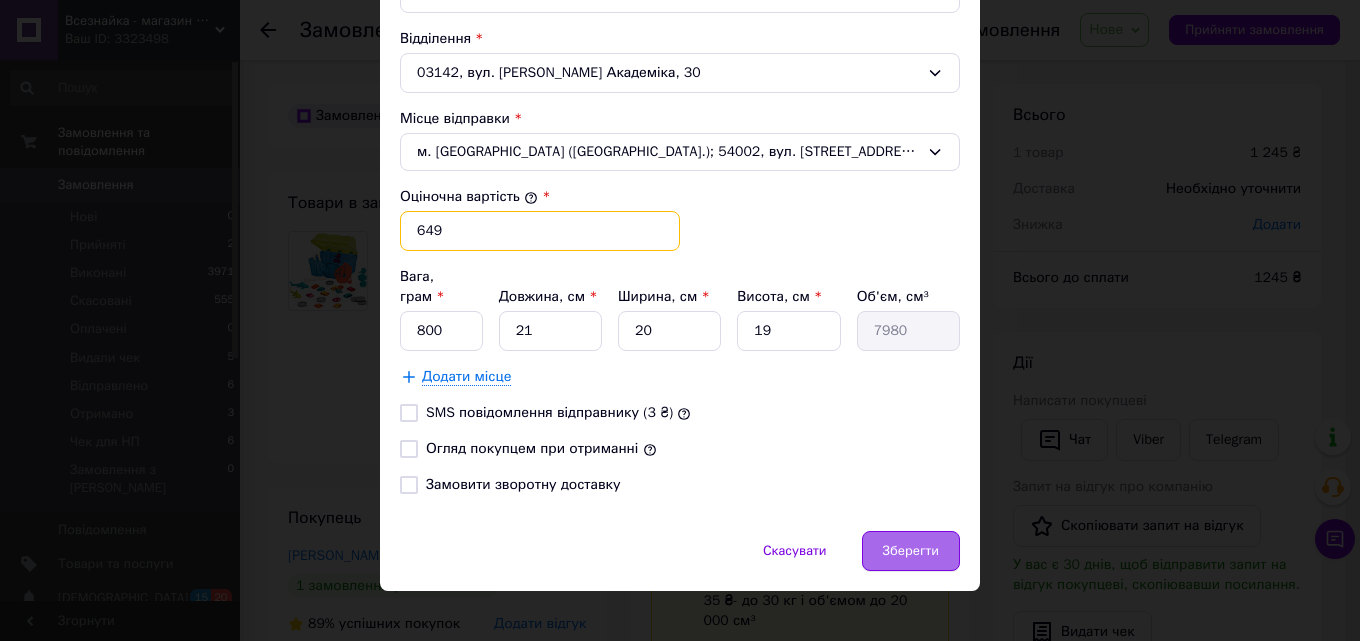 type on "649" 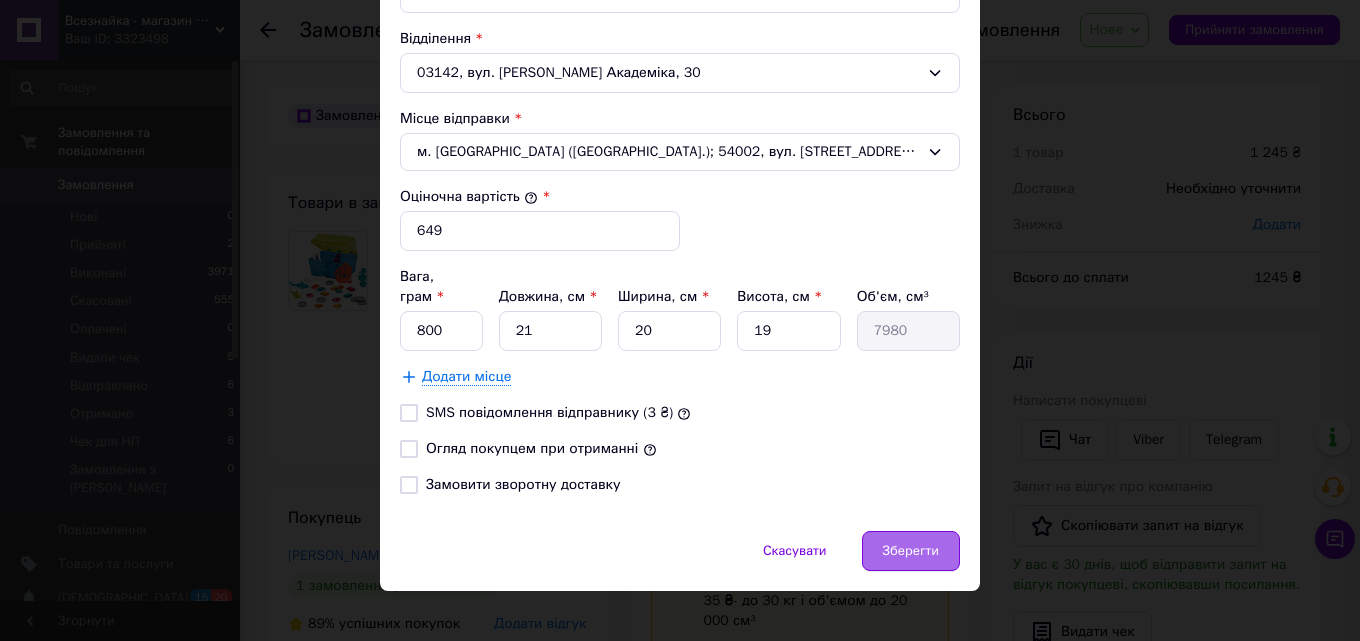 click on "Зберегти" at bounding box center [911, 551] 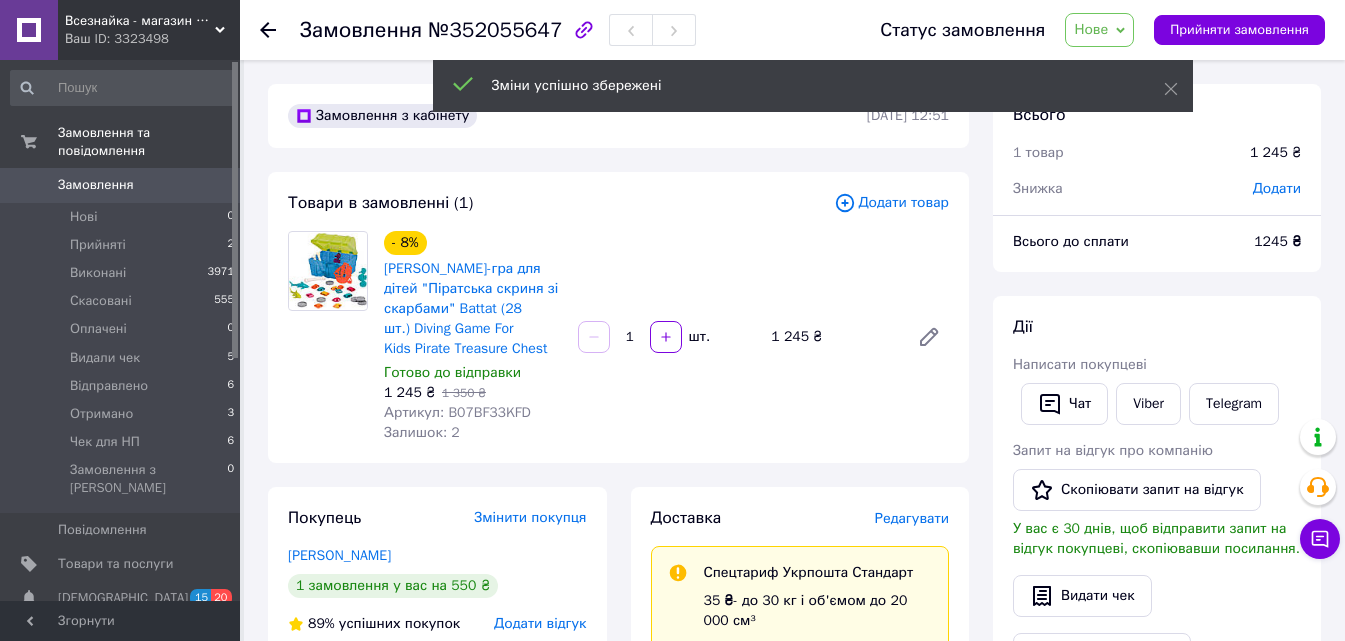 click on "Товари в замовленні (1) Додати товар - 8% Дайвінг-гра для дітей "Піратська скриня зі скарбами" Battat (28 шт.) Diving Game For Kids Pirate Treasure Chest Готово до відправки 1 245 ₴   1 350 ₴ Артикул: B07BF33KFD Залишок: 2 1   шт. 1 245 ₴" at bounding box center (618, 317) 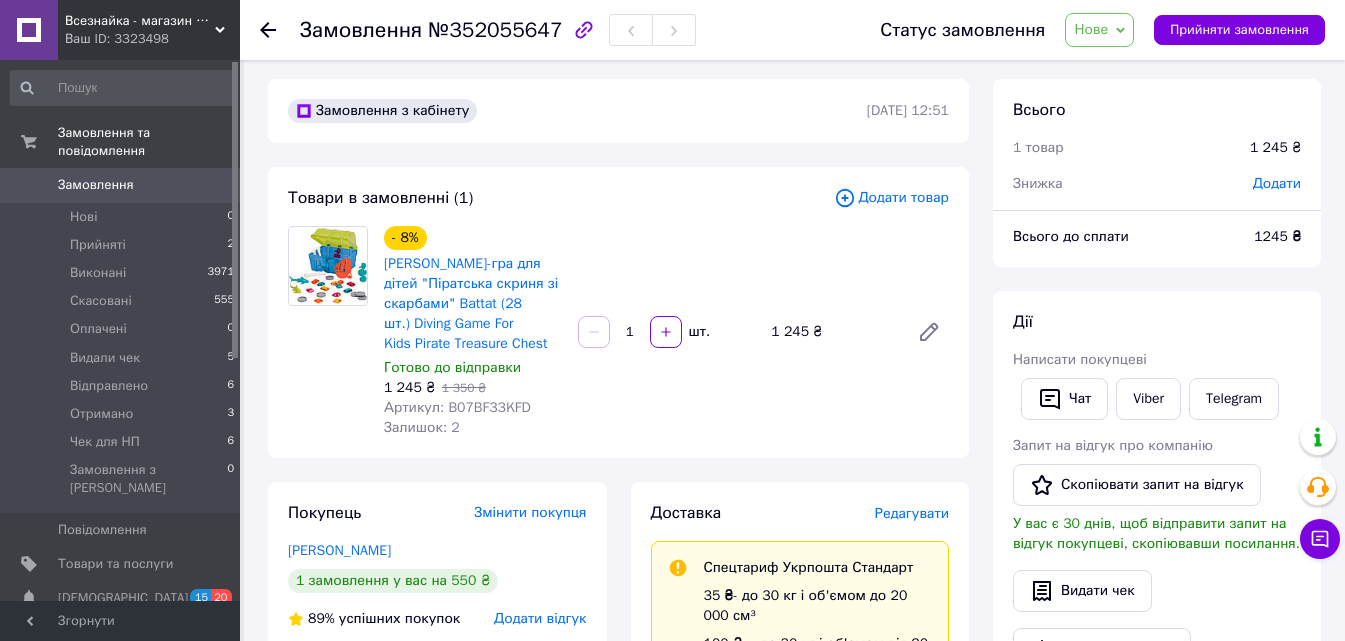 scroll, scrollTop: 0, scrollLeft: 0, axis: both 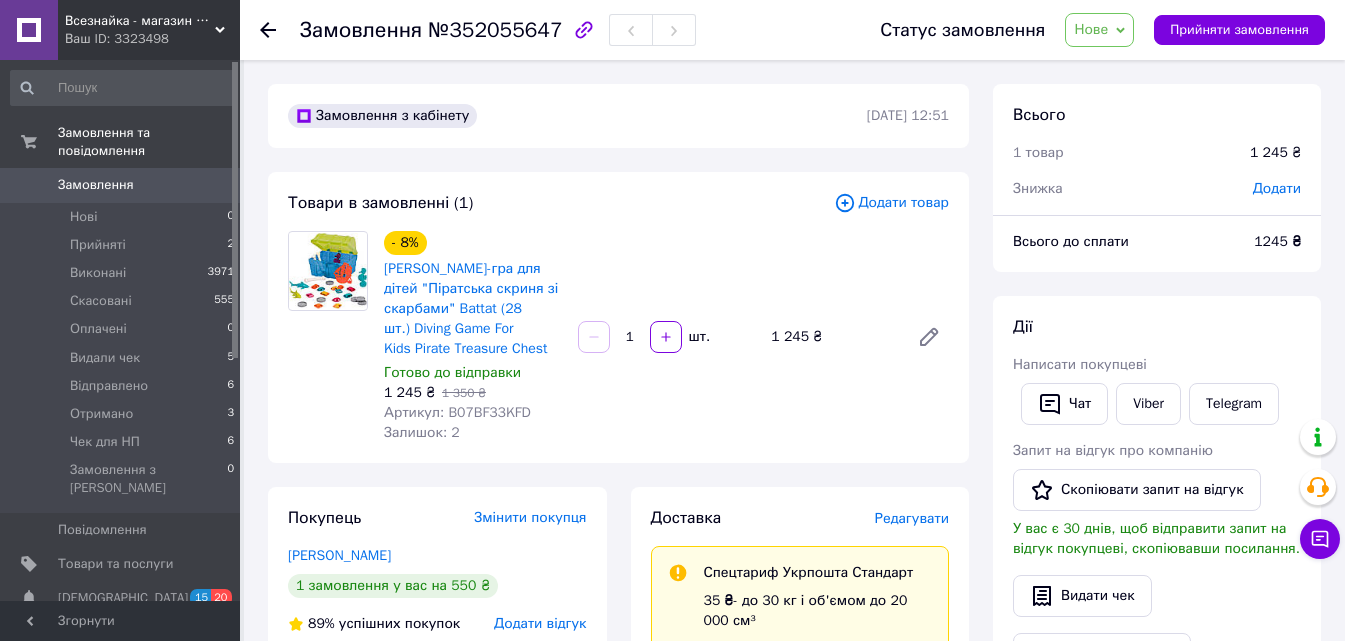 click on "Додати" at bounding box center [1277, 188] 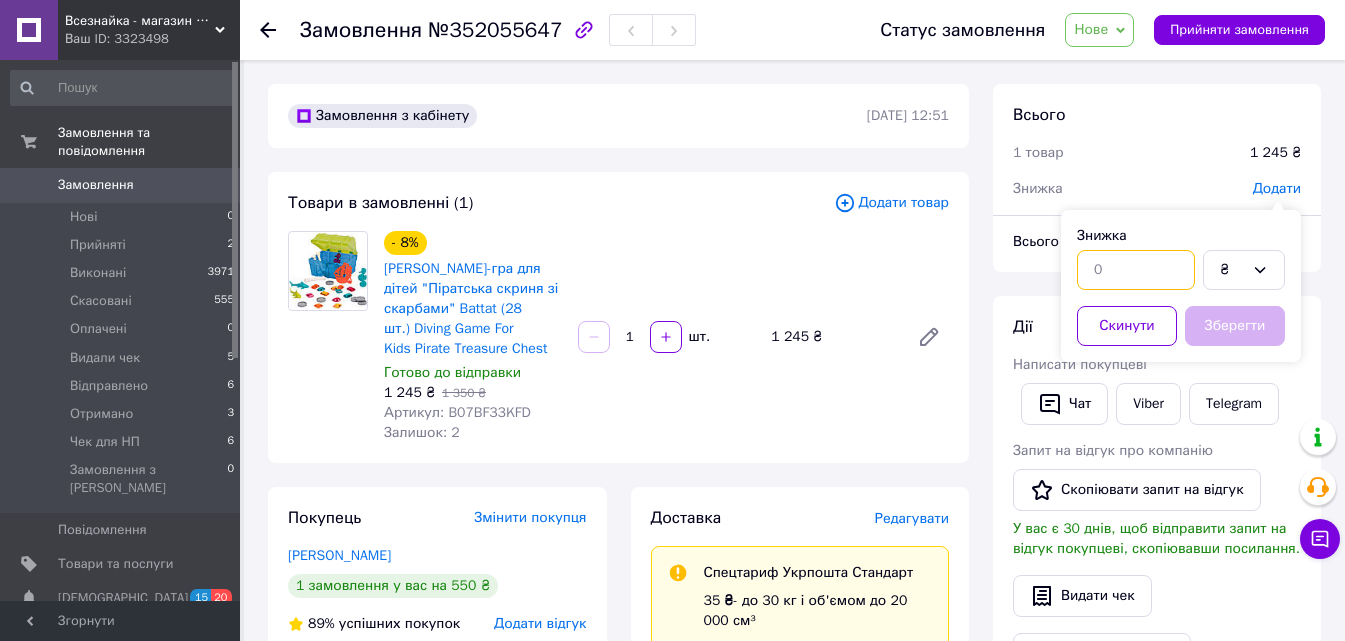 click at bounding box center (1136, 270) 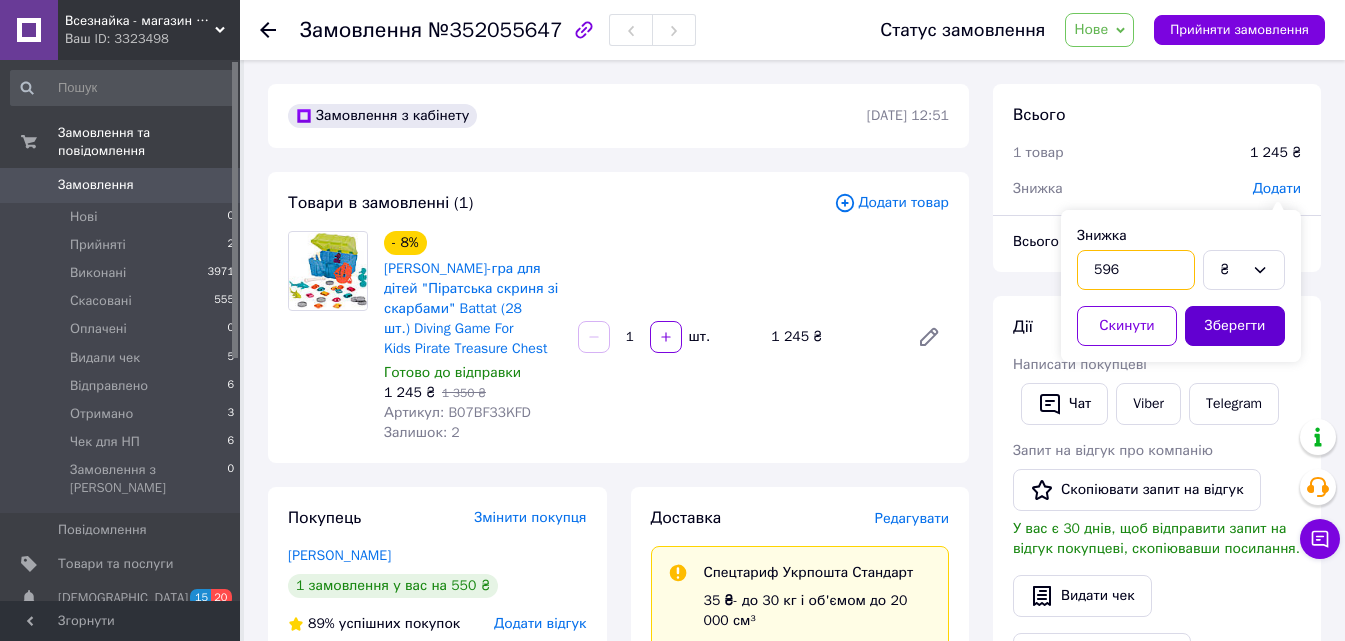 type on "596" 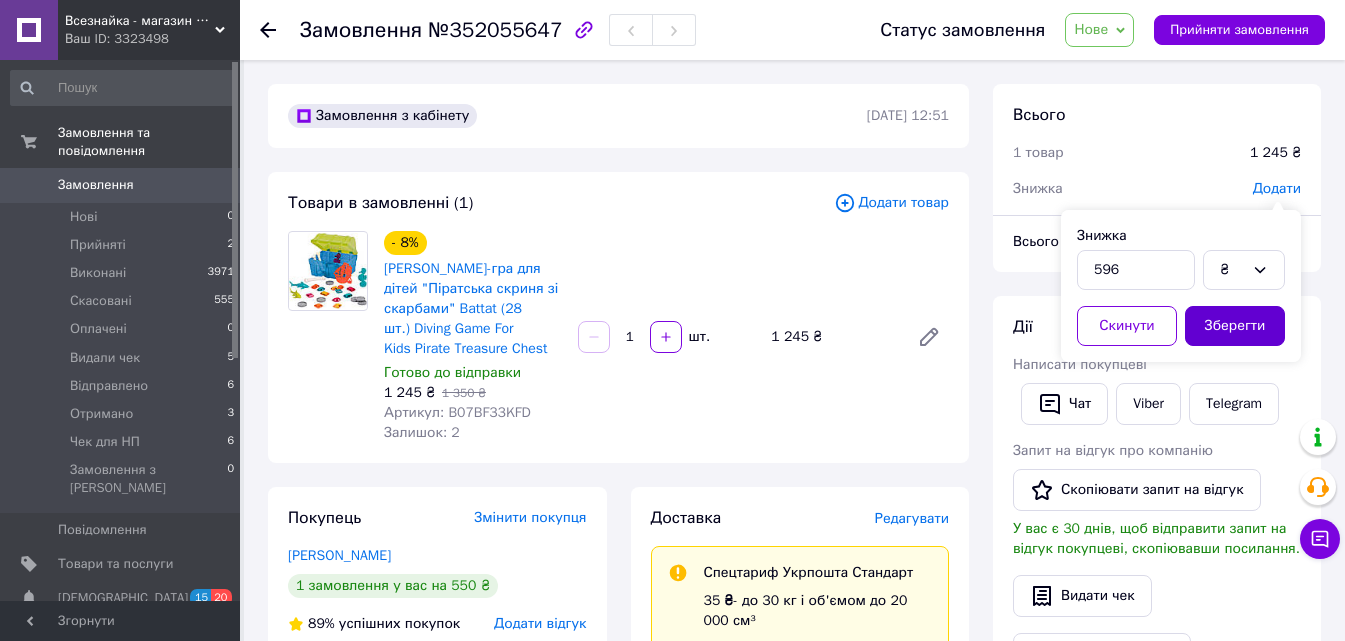 click on "Зберегти" at bounding box center [1235, 326] 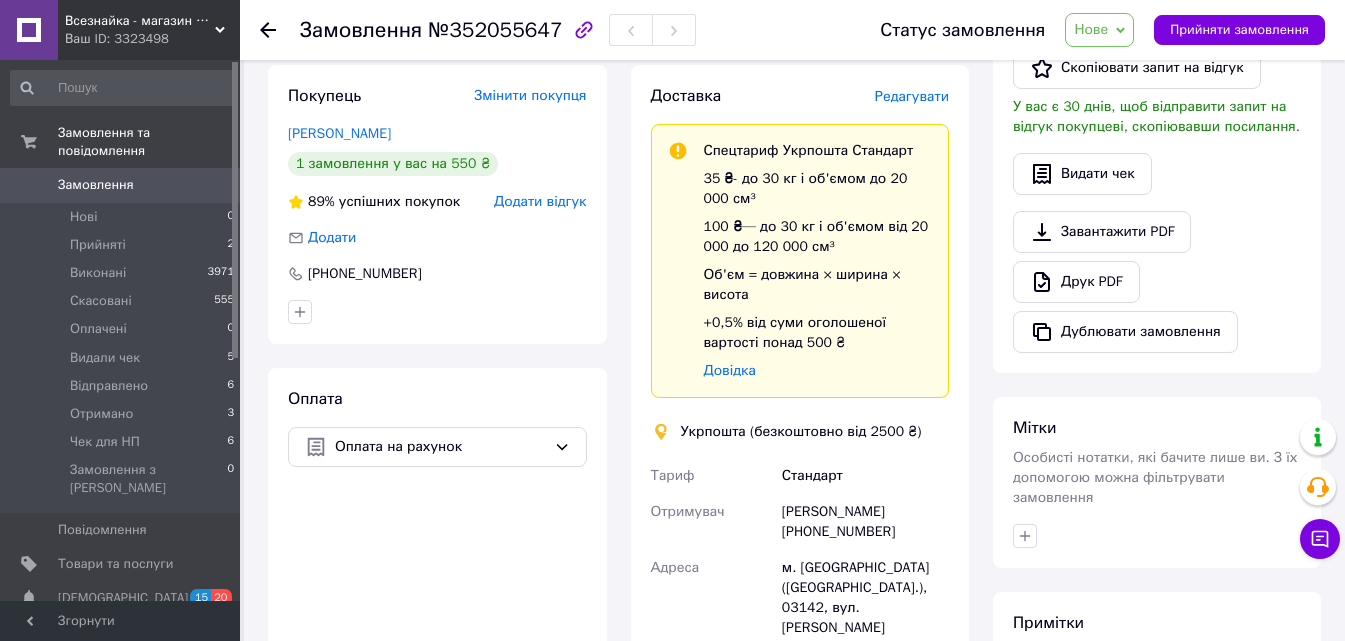 scroll, scrollTop: 456, scrollLeft: 0, axis: vertical 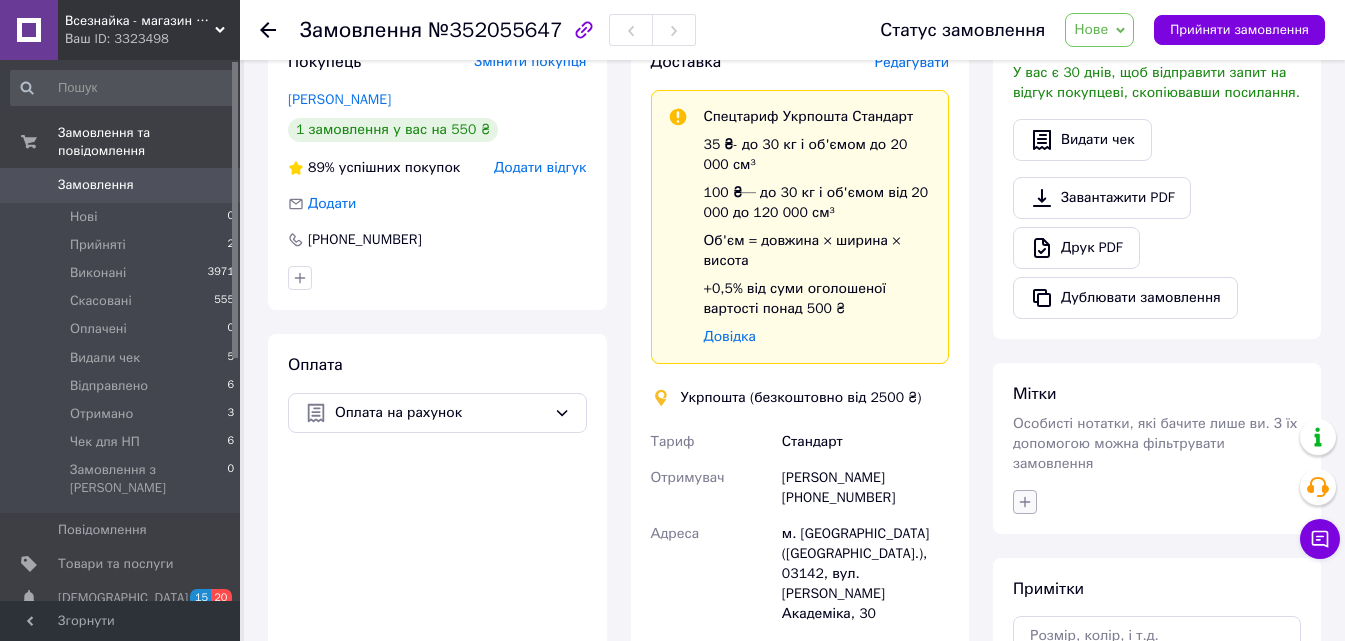 click 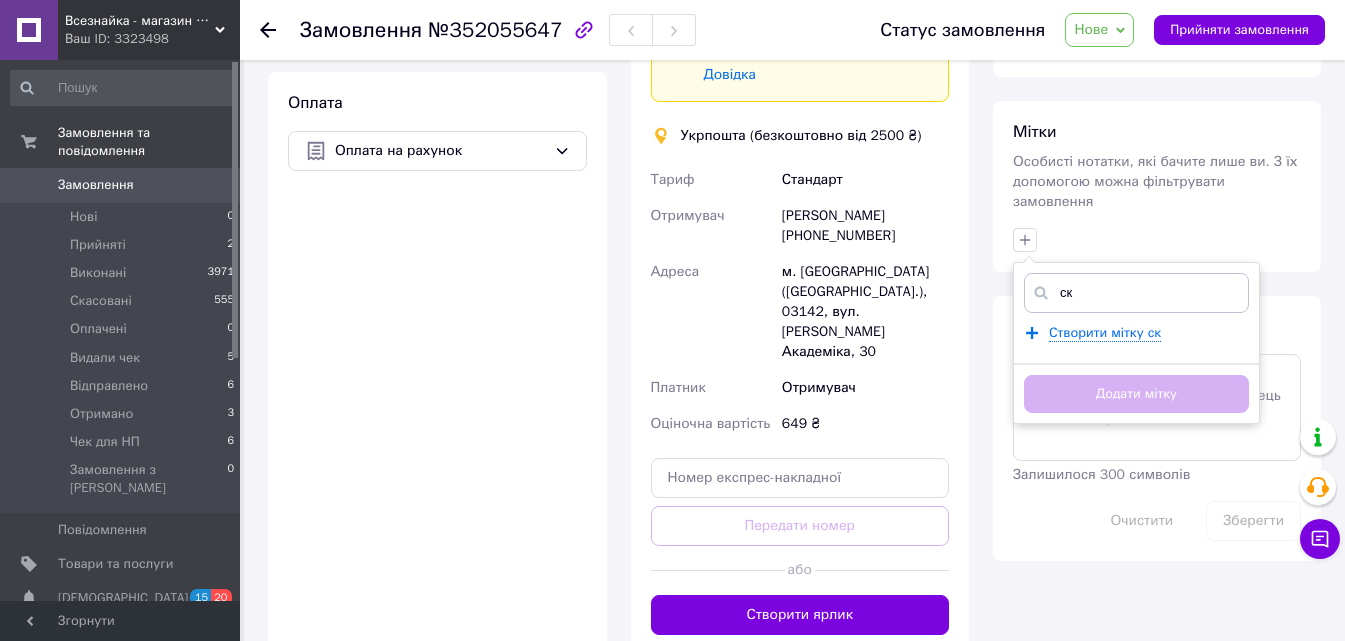 scroll, scrollTop: 721, scrollLeft: 0, axis: vertical 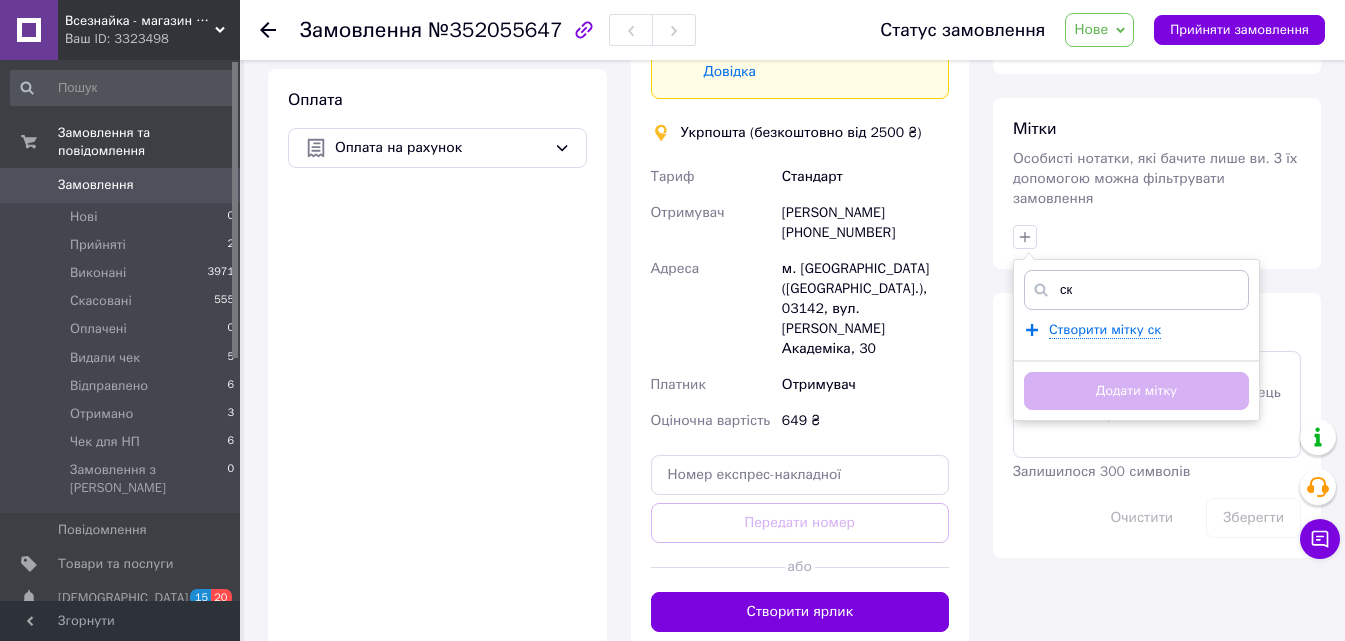 type on "ск" 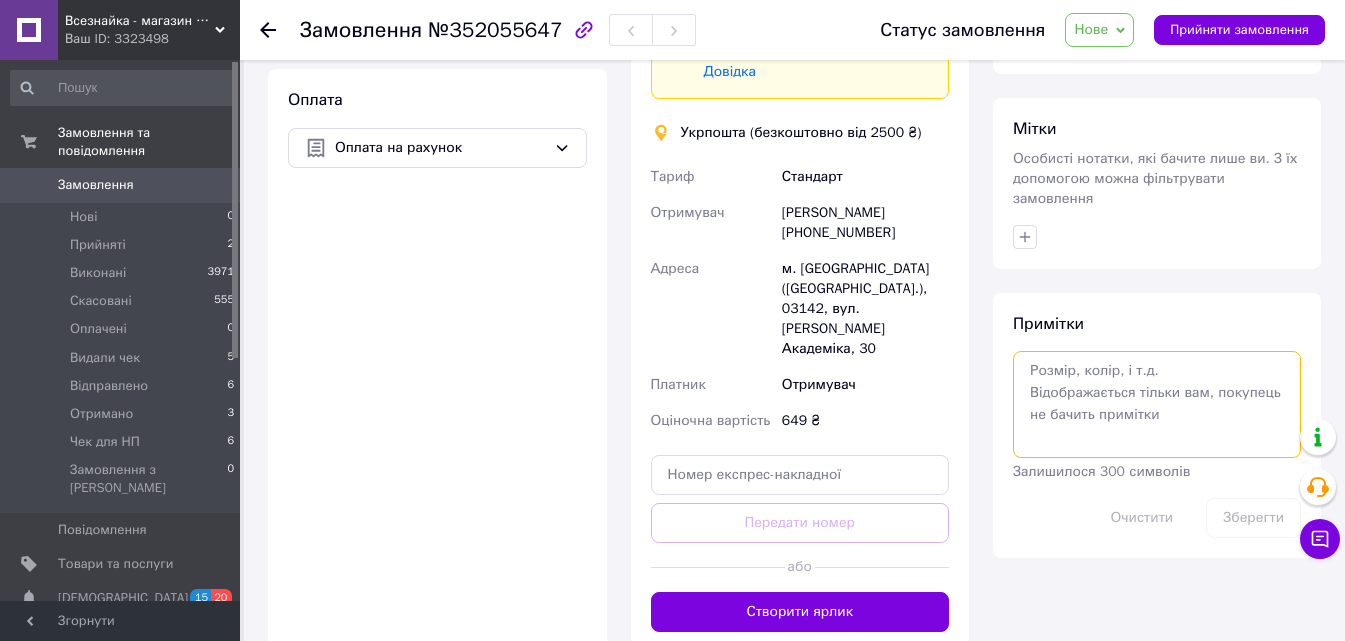 click at bounding box center (1157, 404) 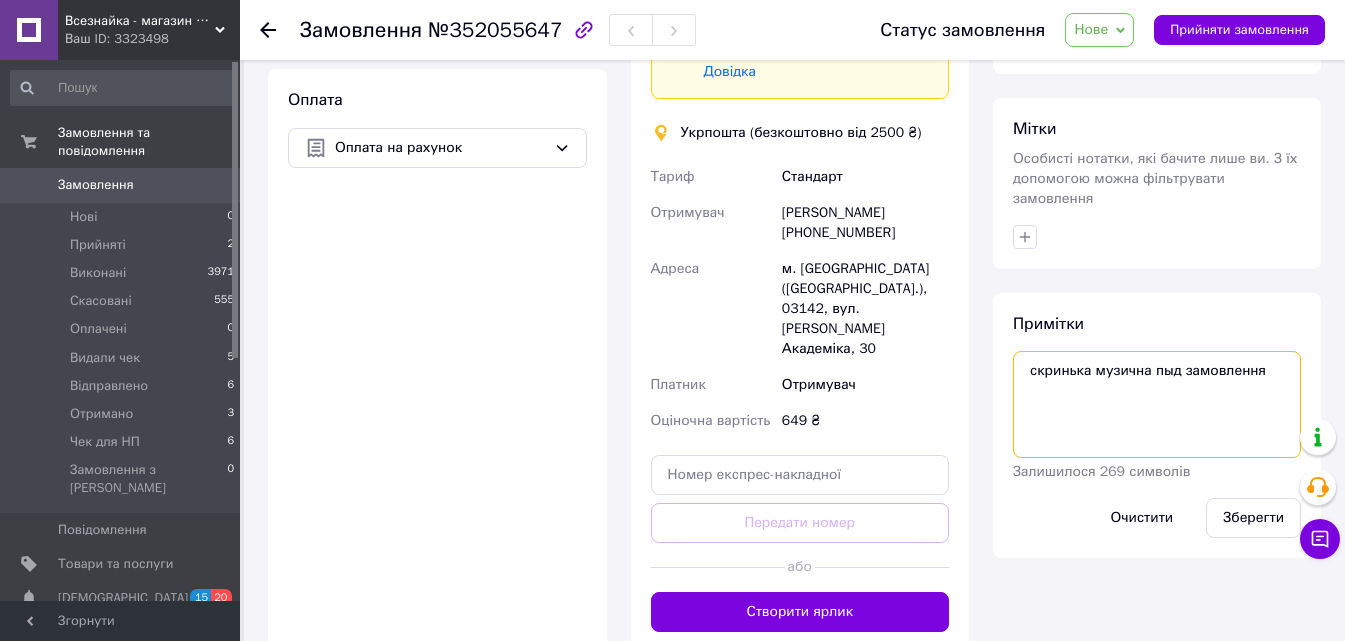 click on "скринька музична пыд замовлення" at bounding box center [1157, 404] 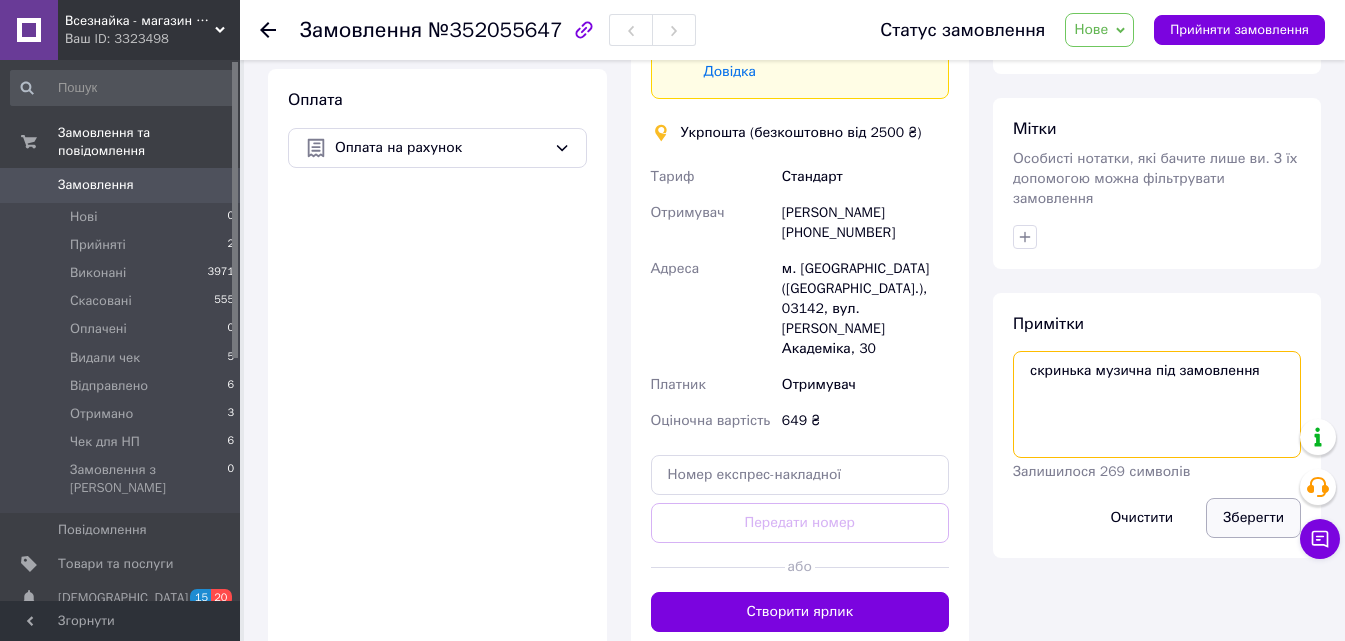 type on "скринька музична під замовлення" 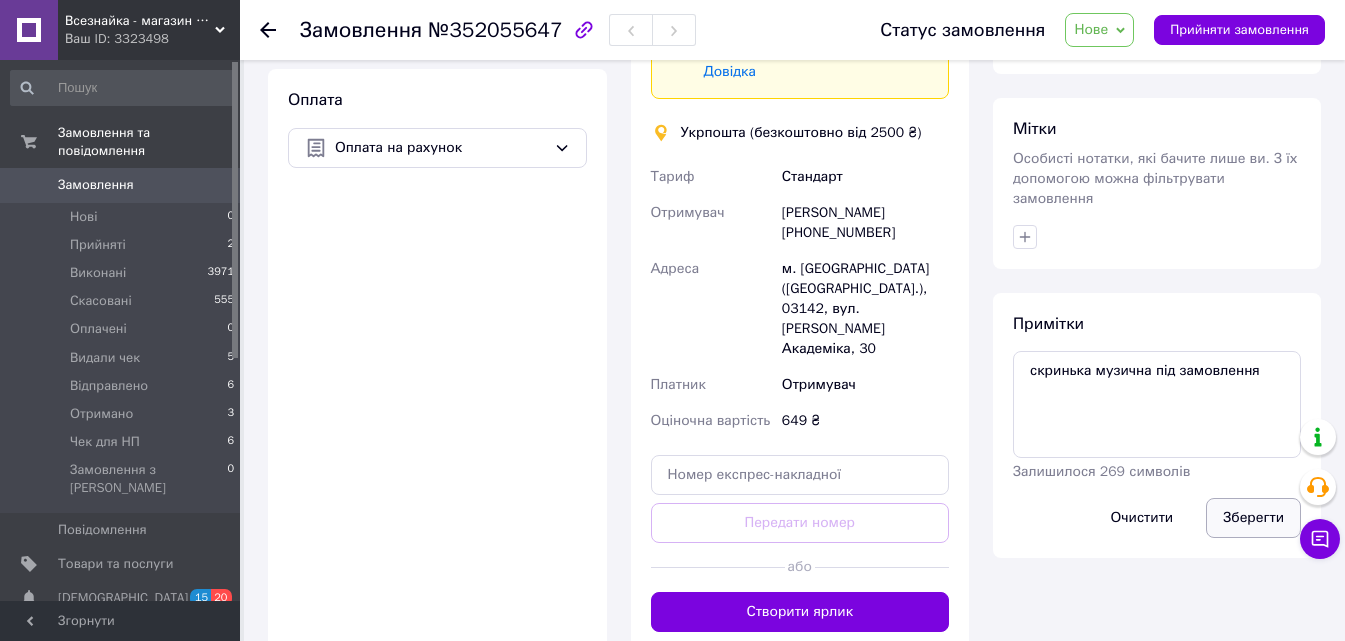 click on "Зберегти" at bounding box center [1253, 518] 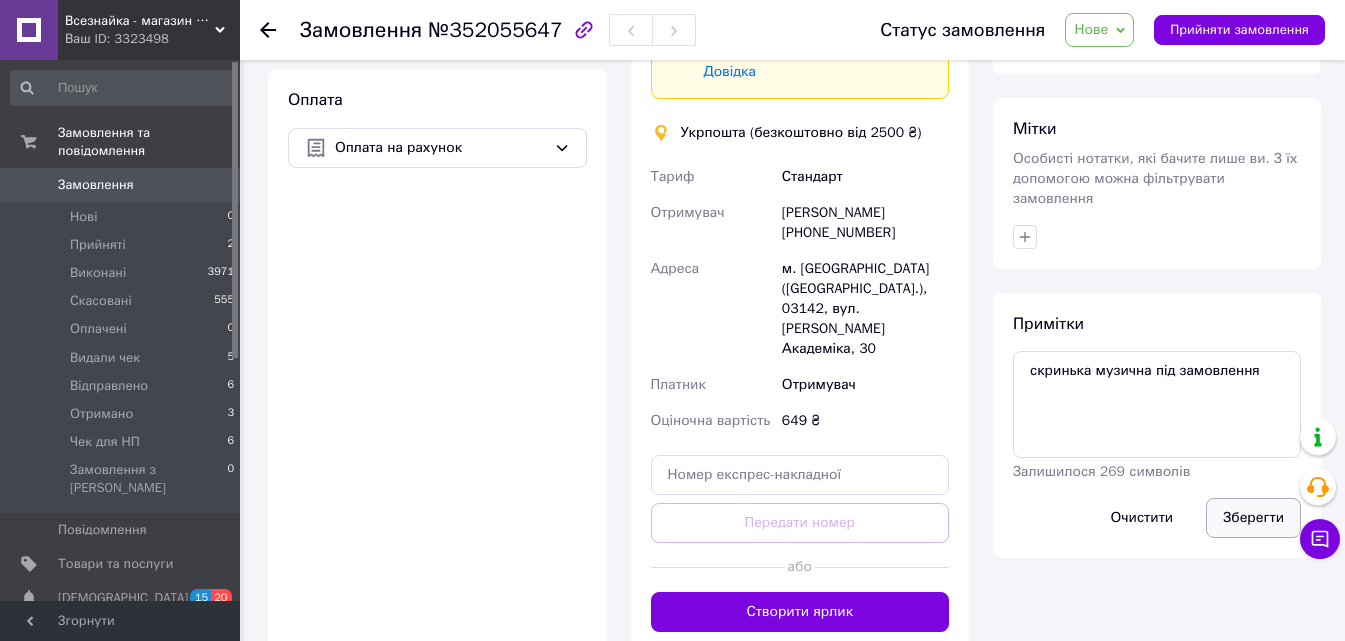 click on "Зберегти" at bounding box center (1253, 518) 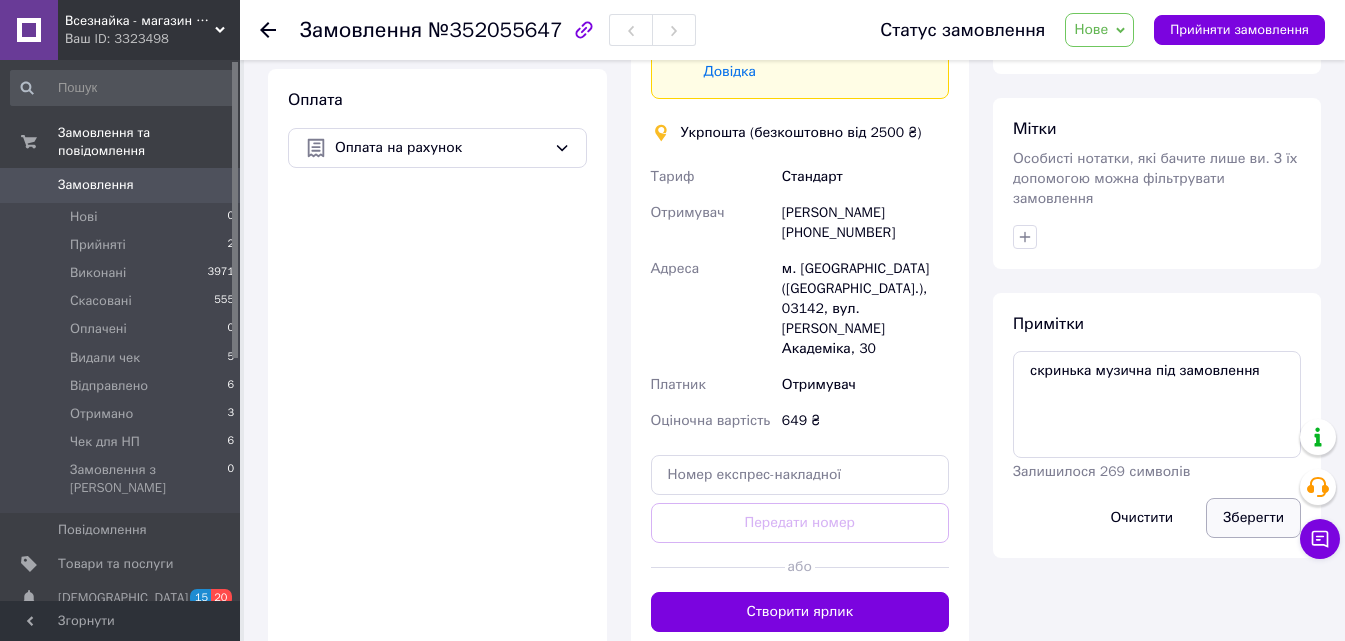 click on "Зберегти" at bounding box center [1253, 518] 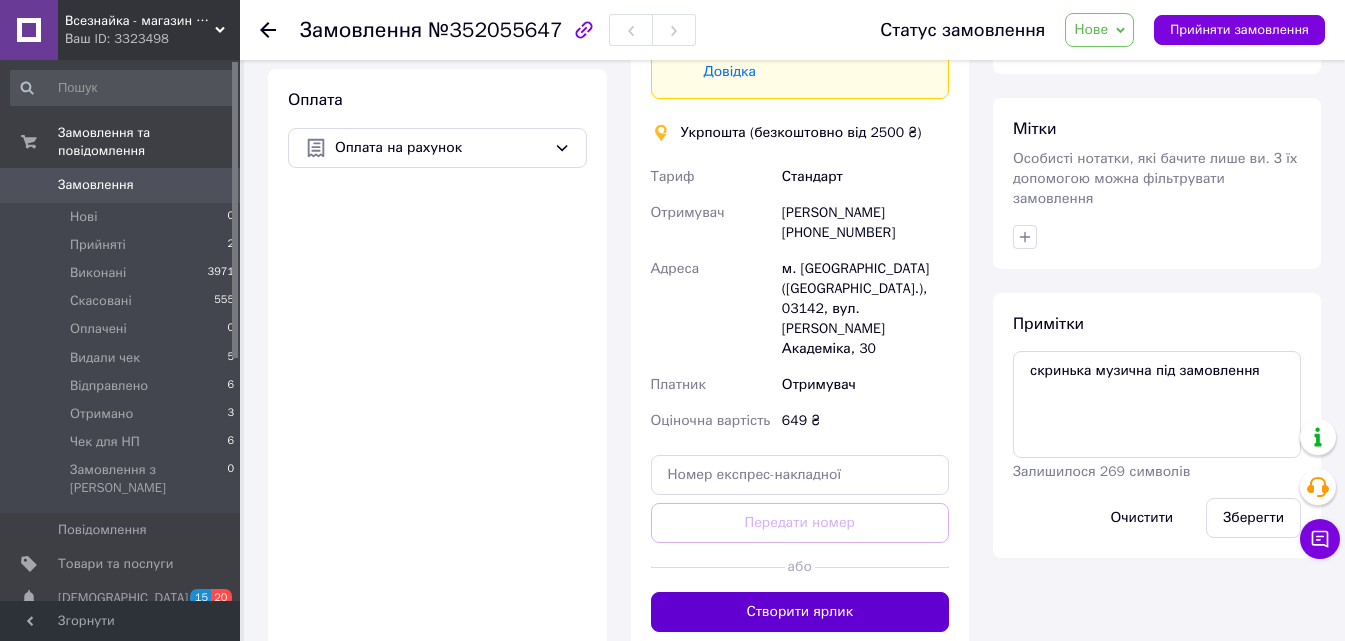 click on "Створити ярлик" at bounding box center [800, 612] 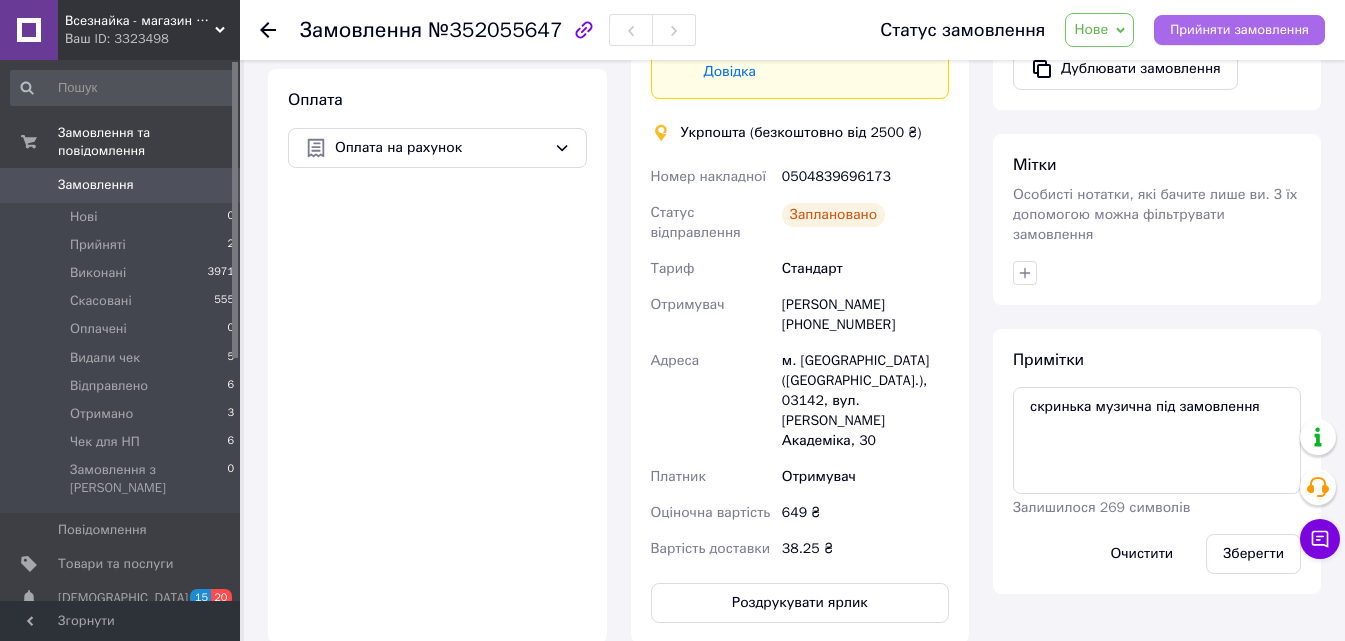 click on "Прийняти замовлення" at bounding box center (1239, 30) 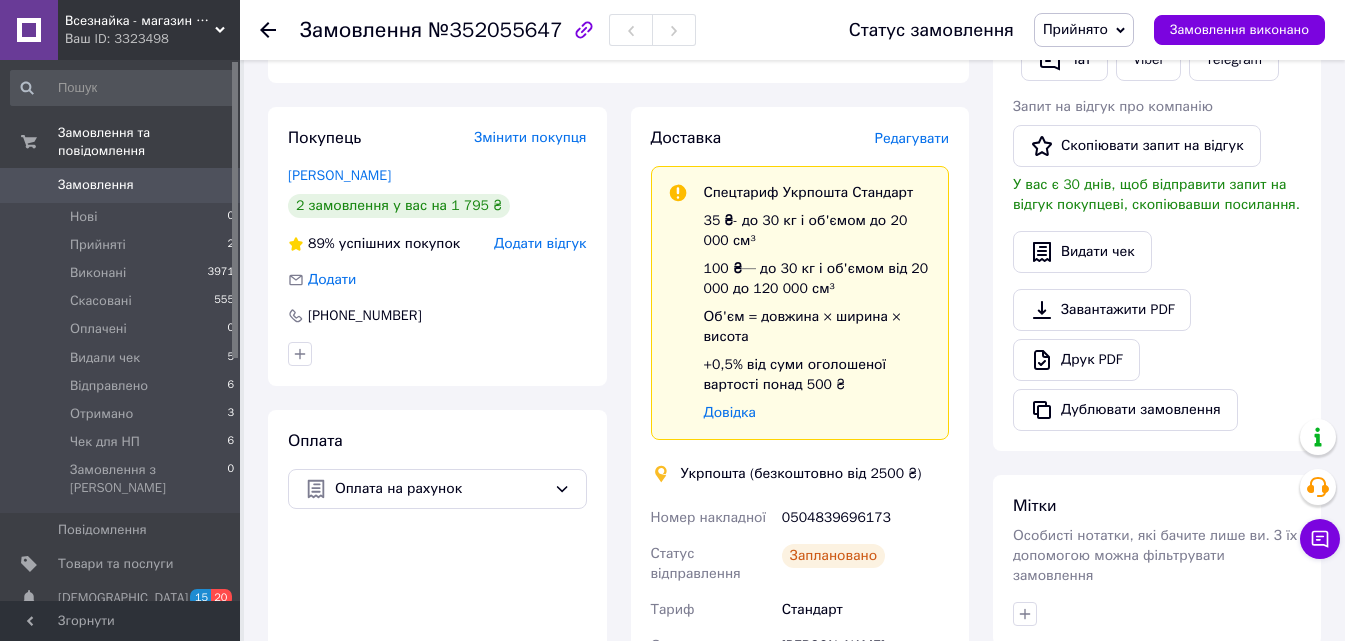 scroll, scrollTop: 362, scrollLeft: 0, axis: vertical 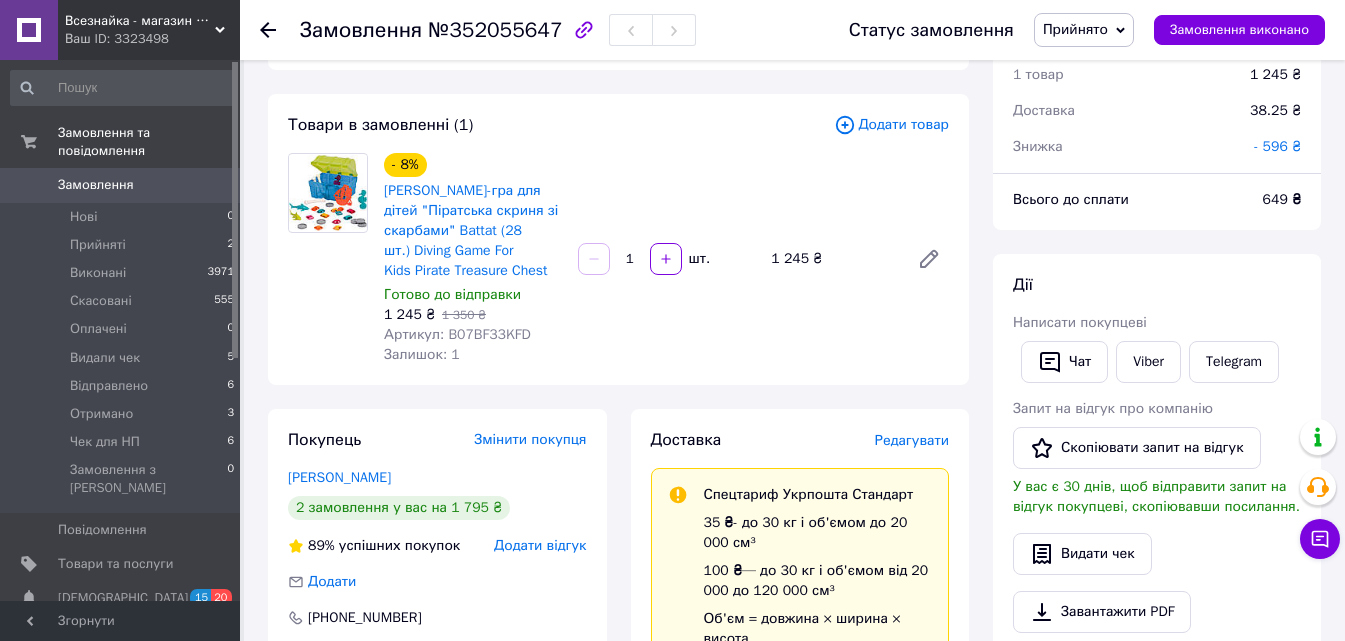 type 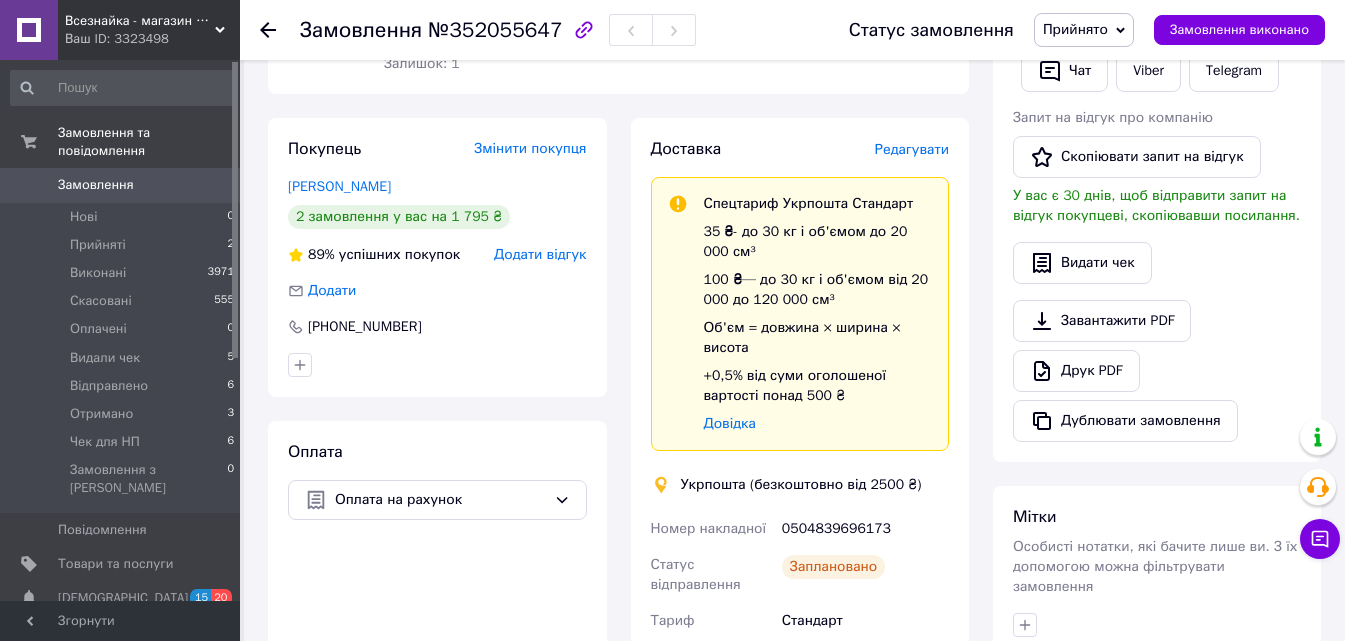 scroll, scrollTop: 398, scrollLeft: 0, axis: vertical 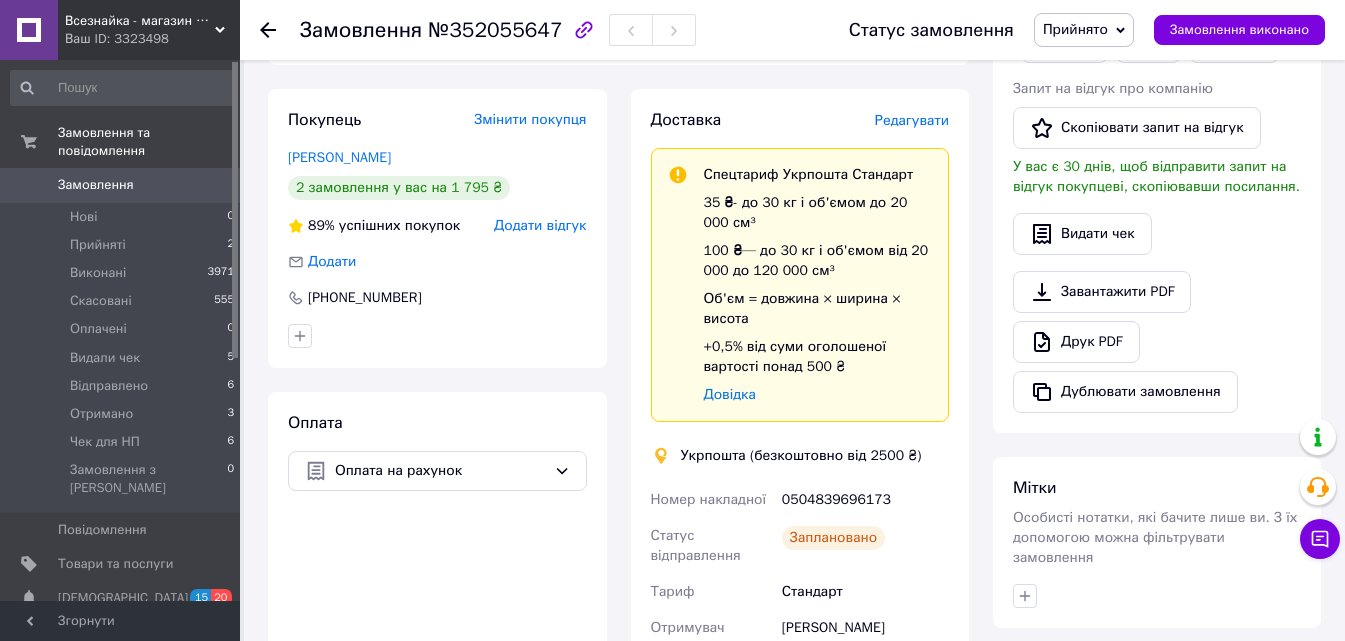 click on "Замовлення виконано" at bounding box center [1239, 30] 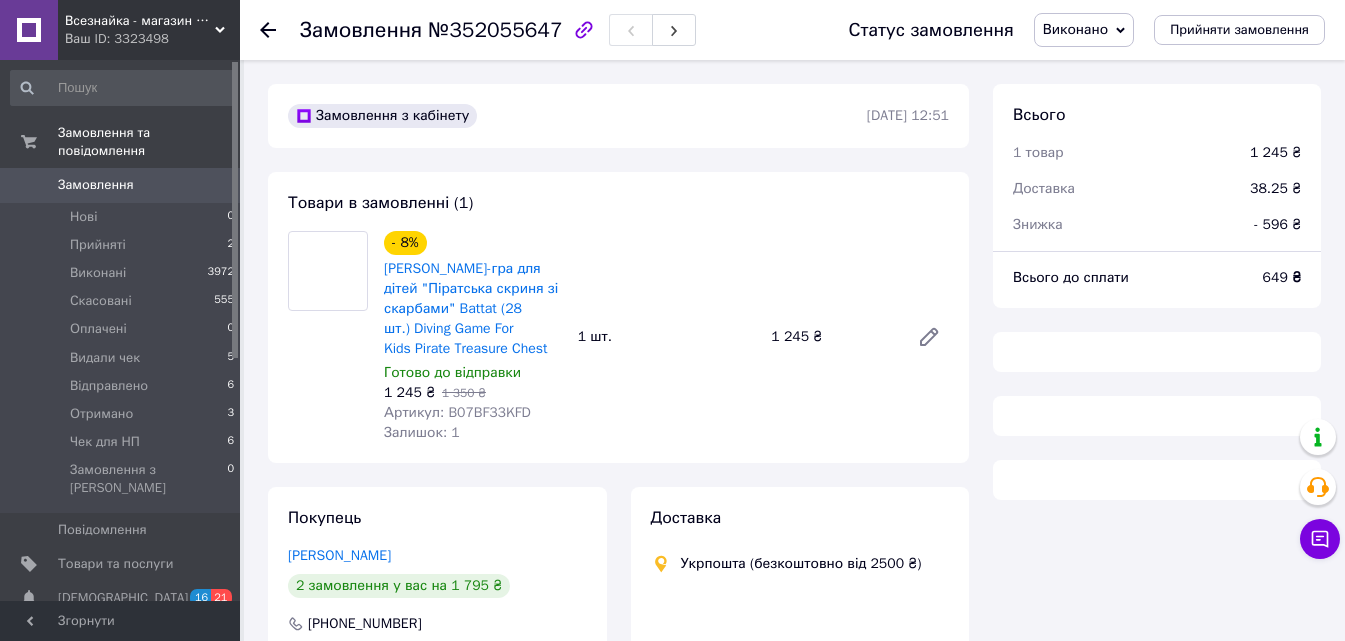 scroll, scrollTop: 273, scrollLeft: 0, axis: vertical 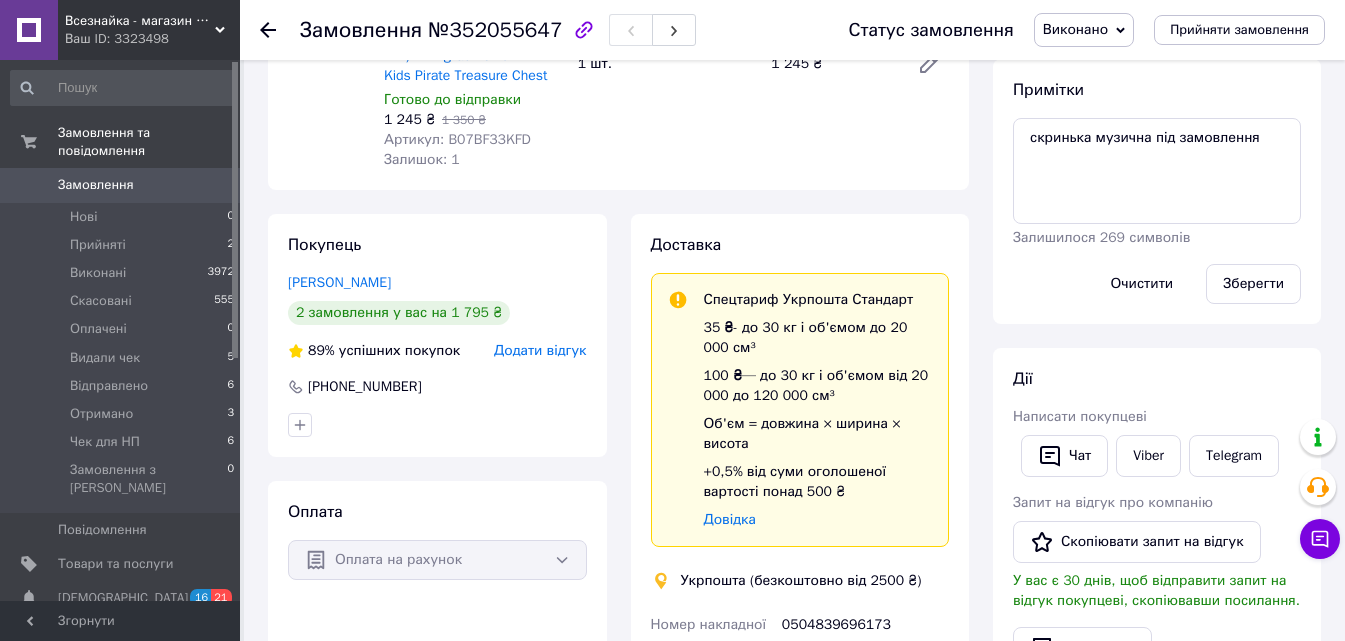 click on "Виконано" at bounding box center (1075, 29) 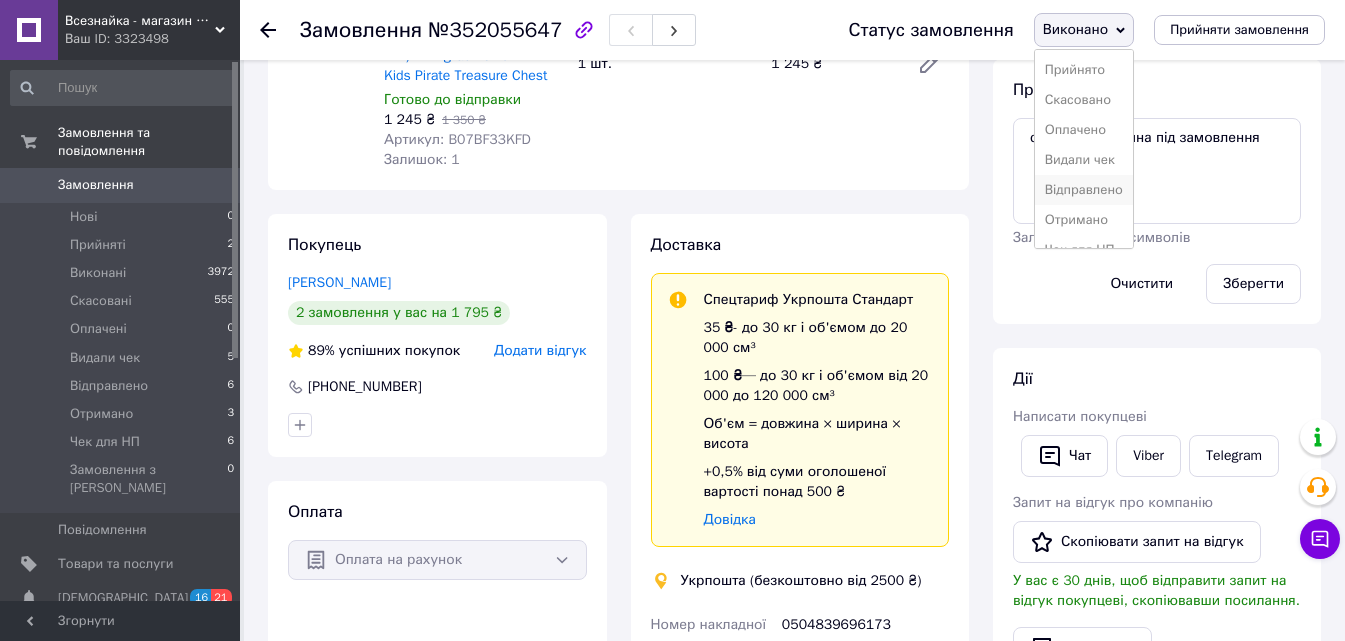 click on "Відправлено" at bounding box center (1084, 190) 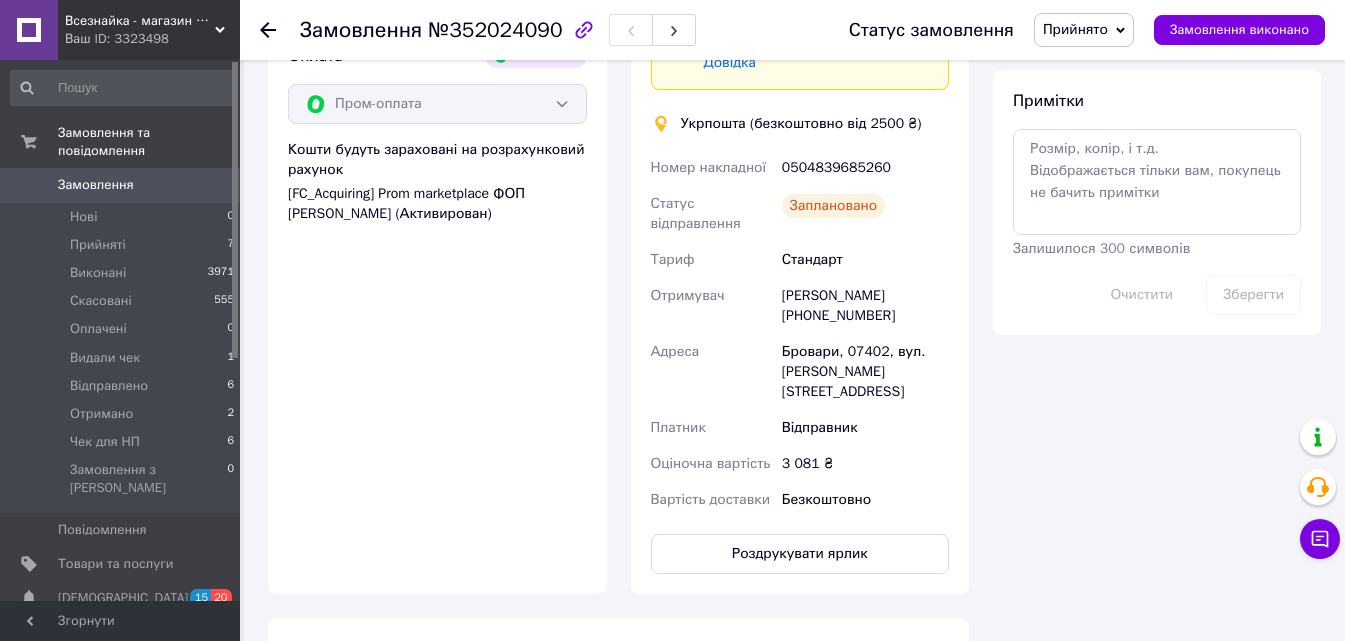 scroll, scrollTop: 1096, scrollLeft: 0, axis: vertical 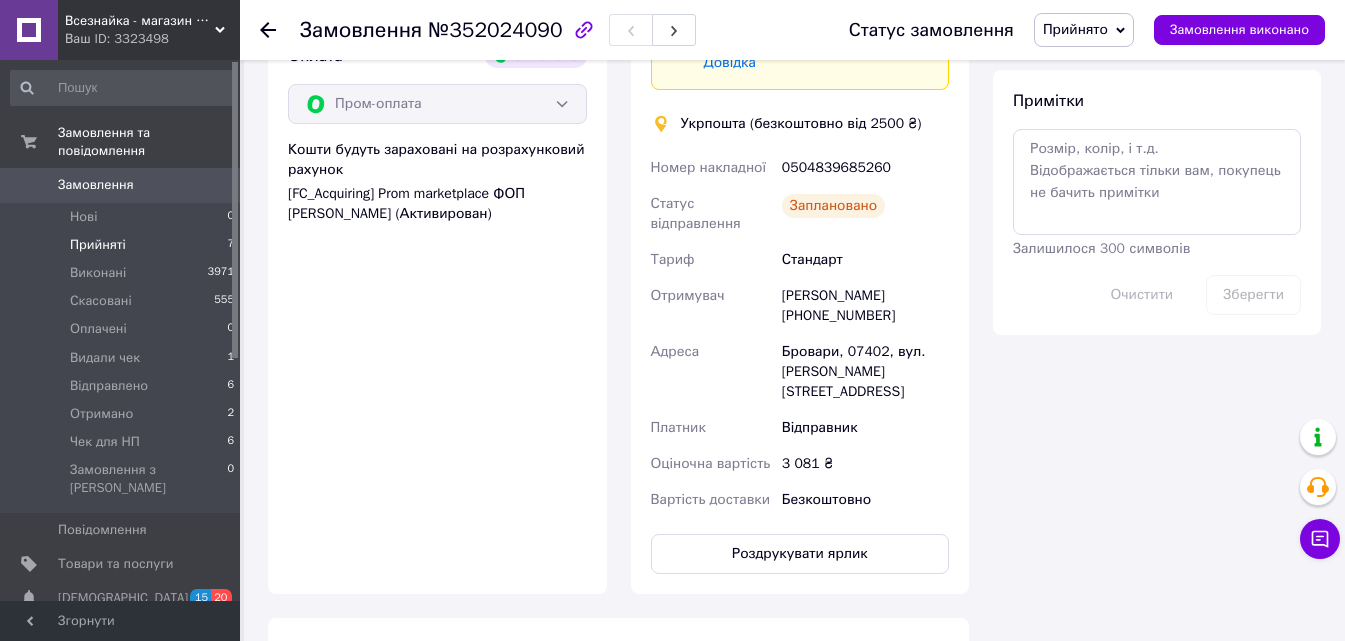 click on "Прийняті" at bounding box center [98, 245] 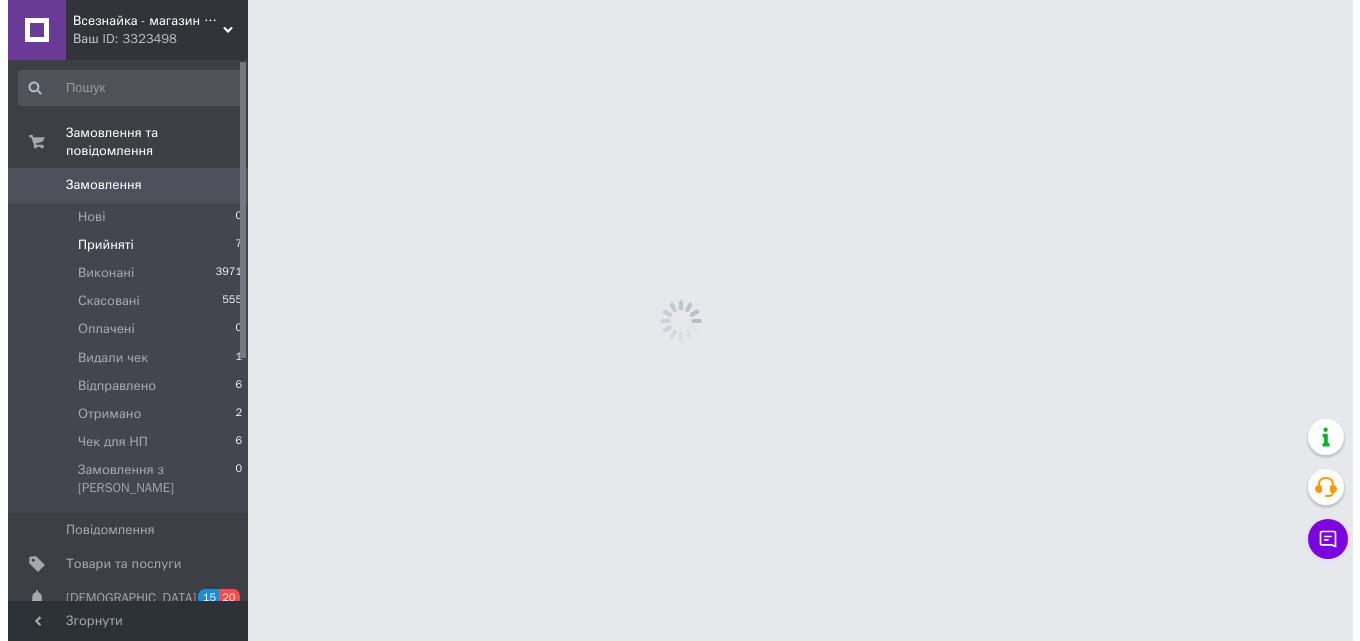 scroll, scrollTop: 0, scrollLeft: 0, axis: both 